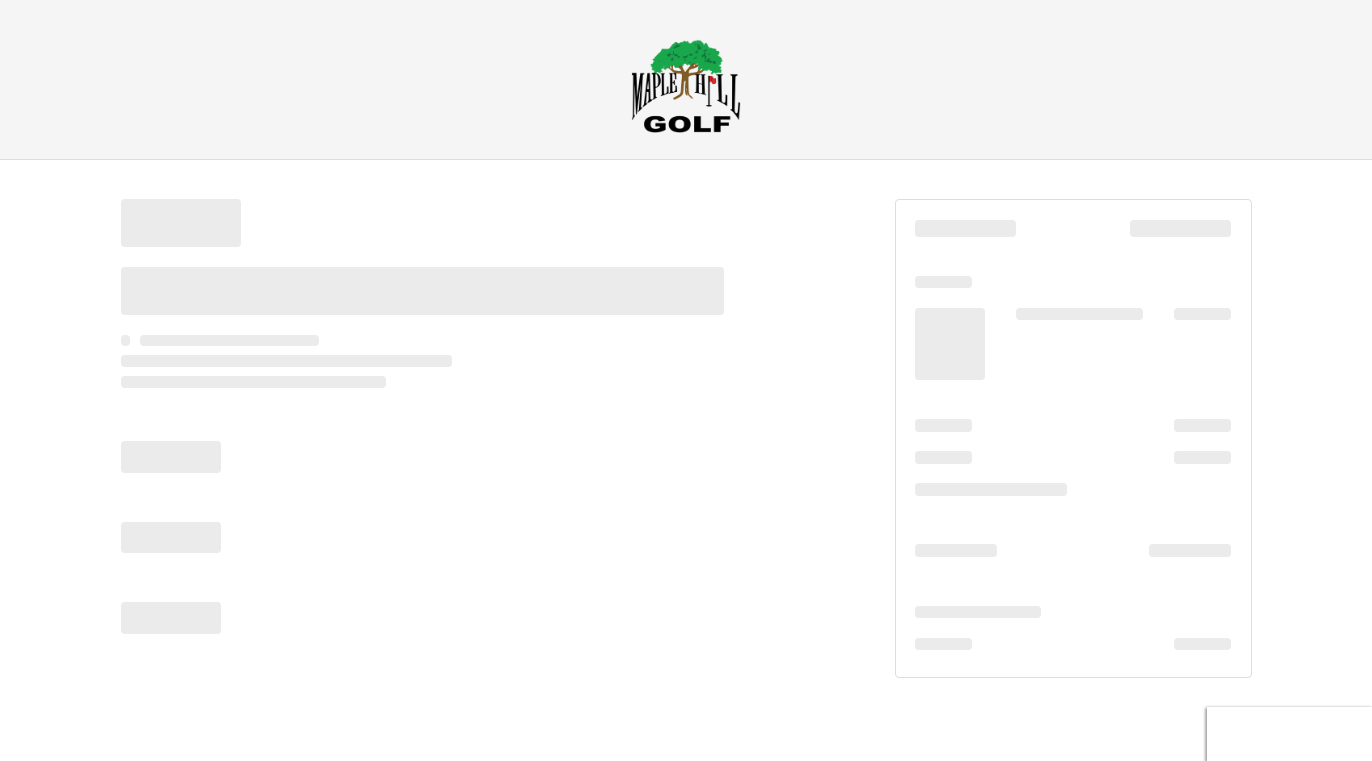 scroll, scrollTop: 0, scrollLeft: 0, axis: both 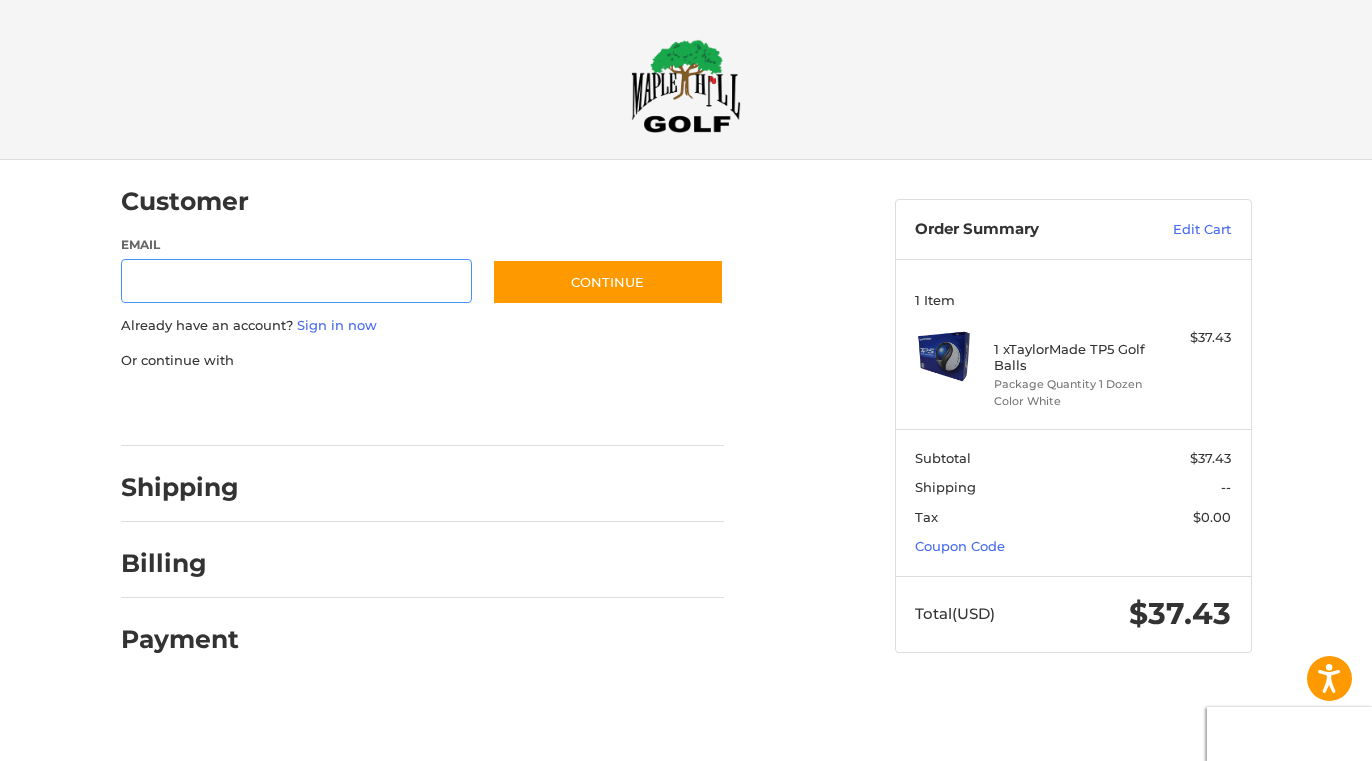 click on "Email" at bounding box center [297, 281] 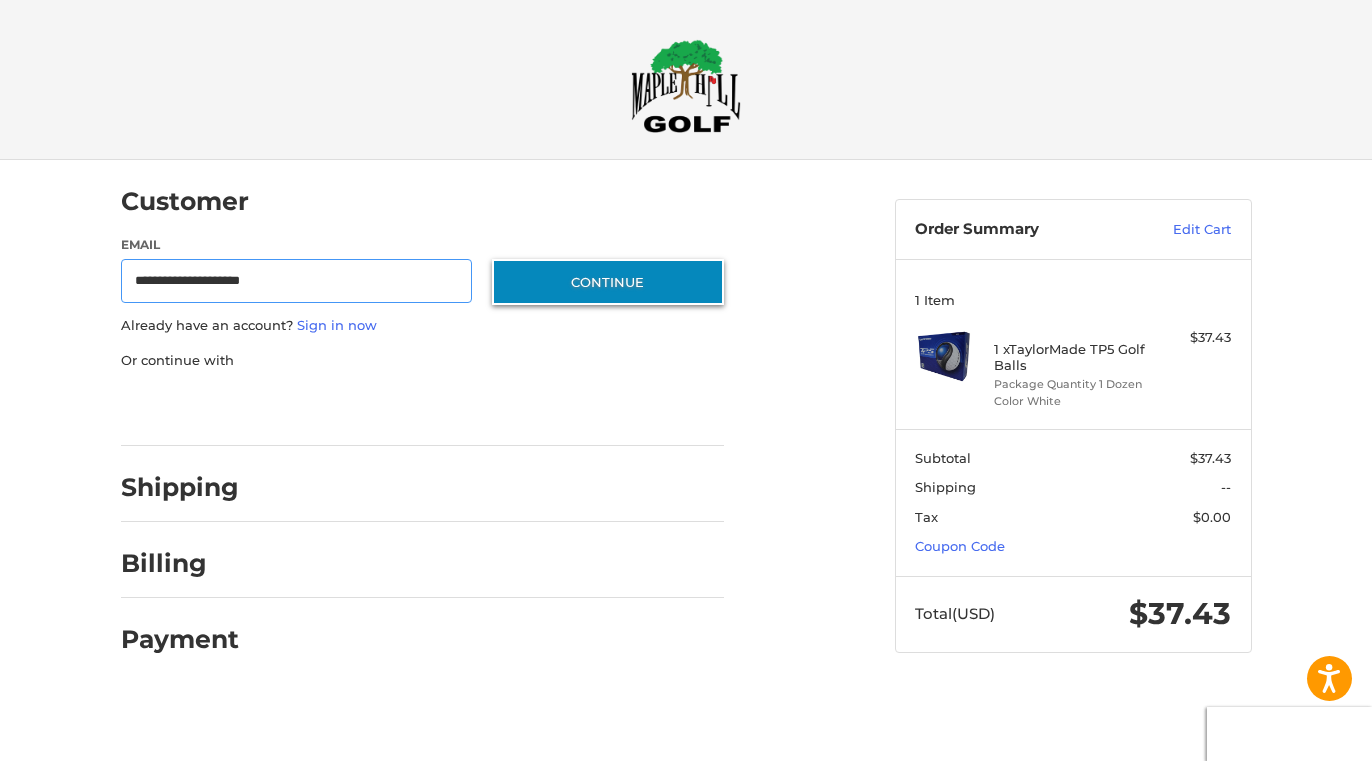 type on "**********" 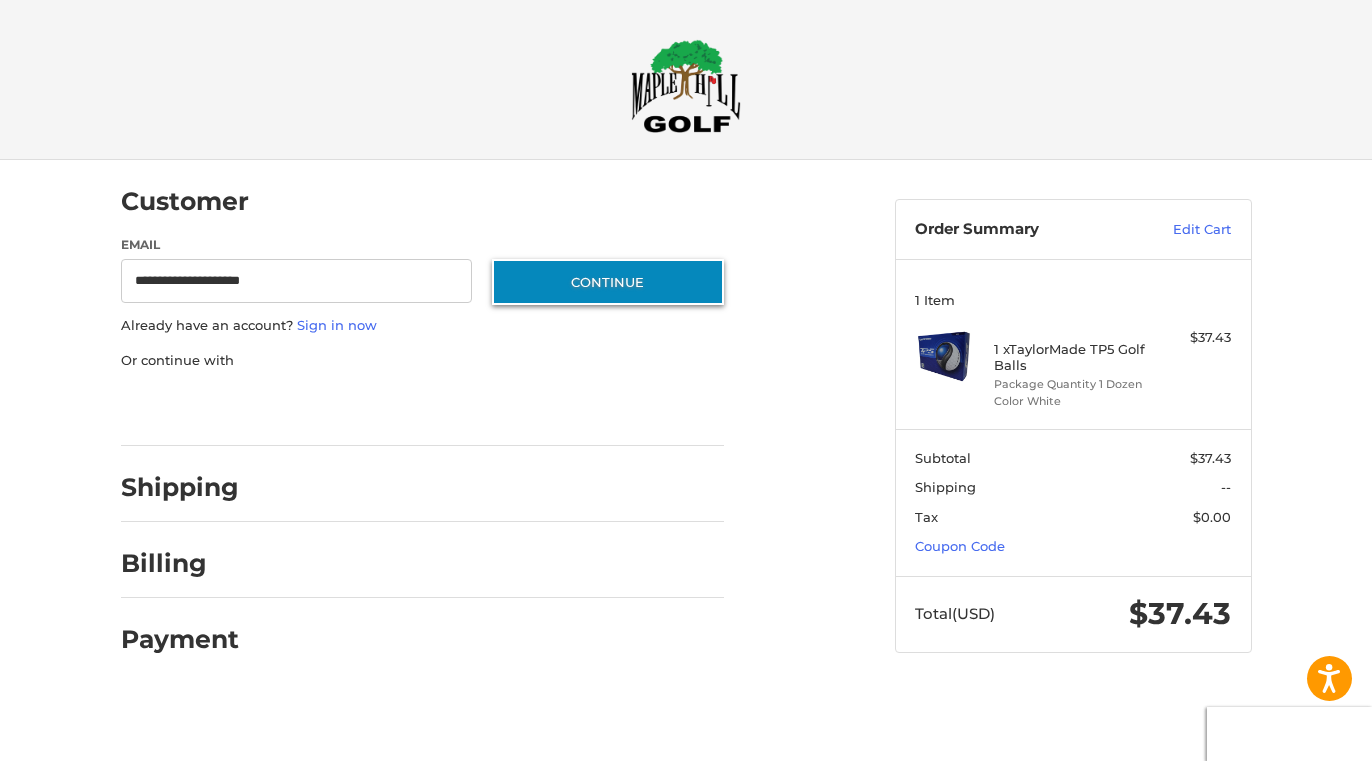 click on "Continue" at bounding box center [608, 282] 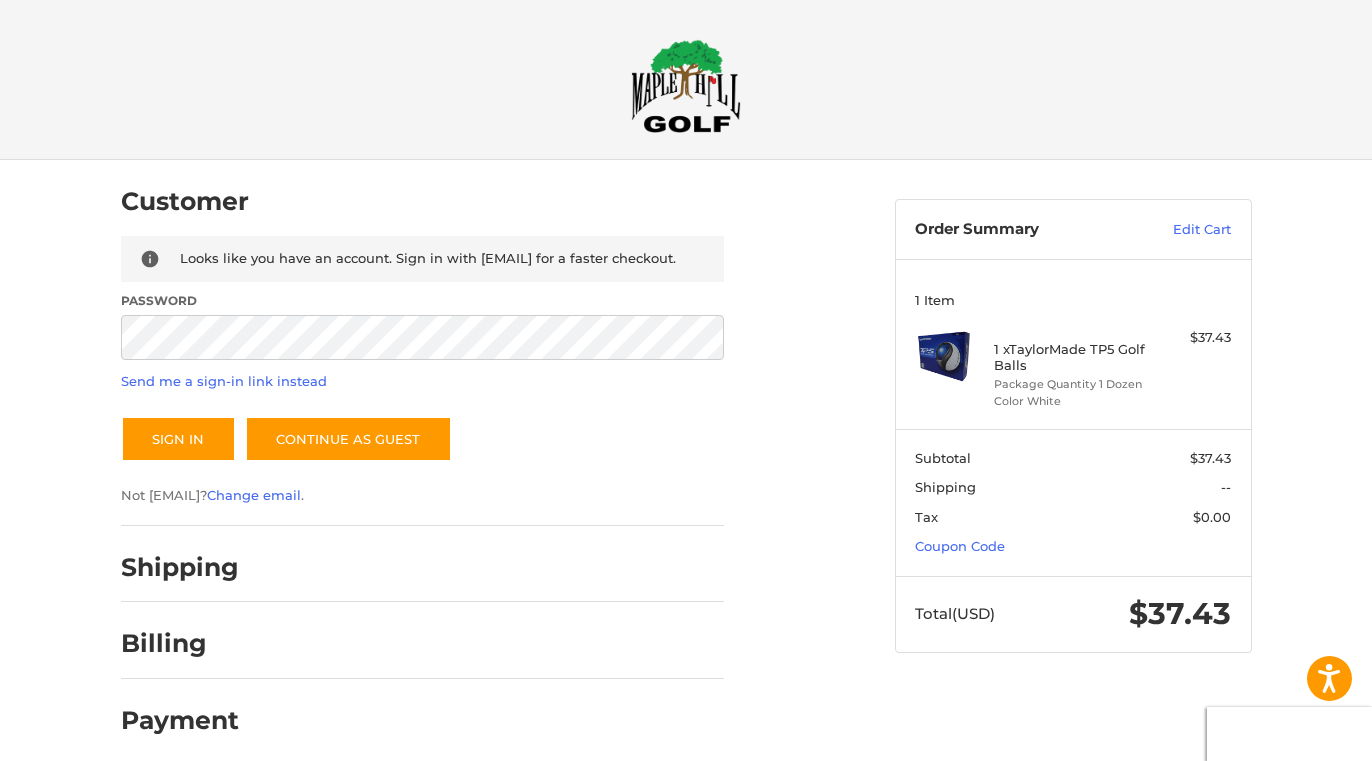 click on "Looks like you have an account. Sign in with [EMAIL] for a faster checkout. Password Send me a sign-in link instead Sign In Continue as guest Not [EMAIL]?  Change email ." at bounding box center [422, 371] 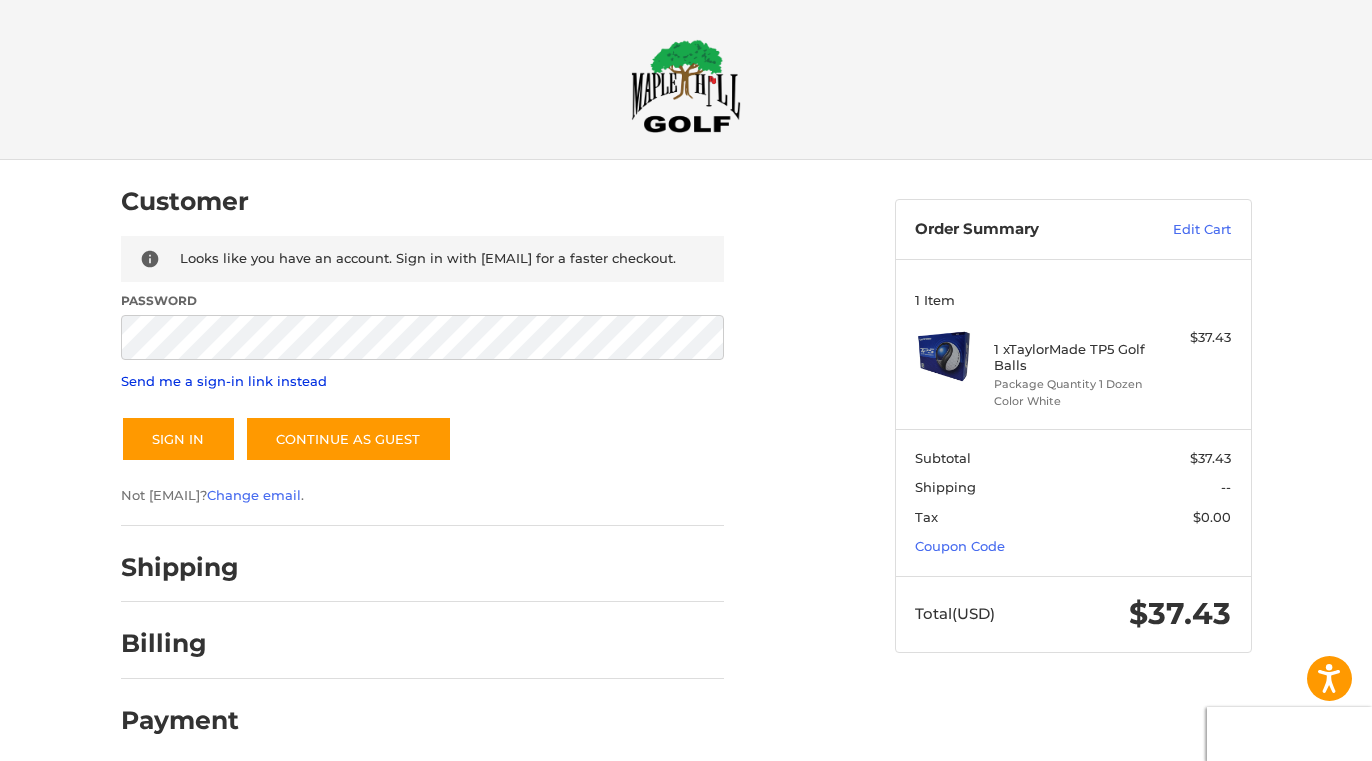 click on "Send me a sign-in link instead" at bounding box center (224, 381) 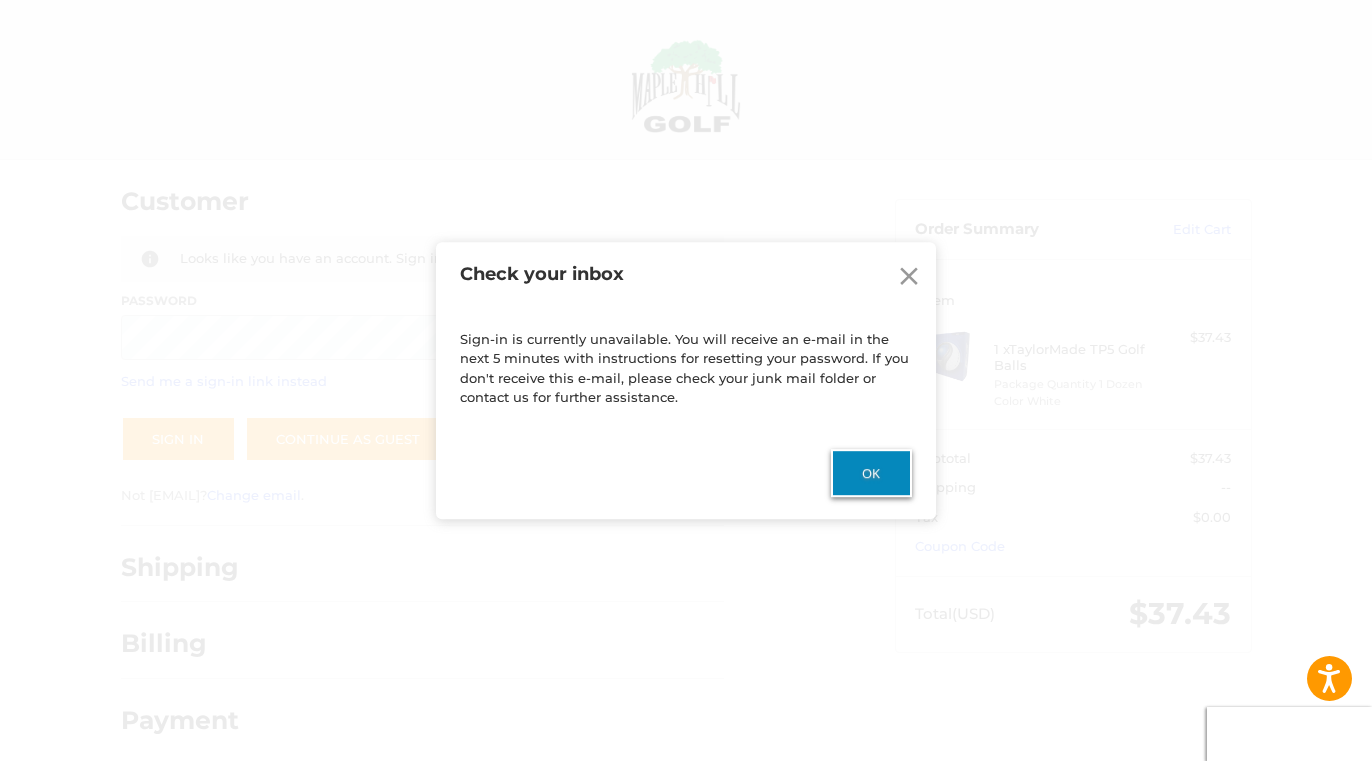 click on "Ok" at bounding box center (871, 473) 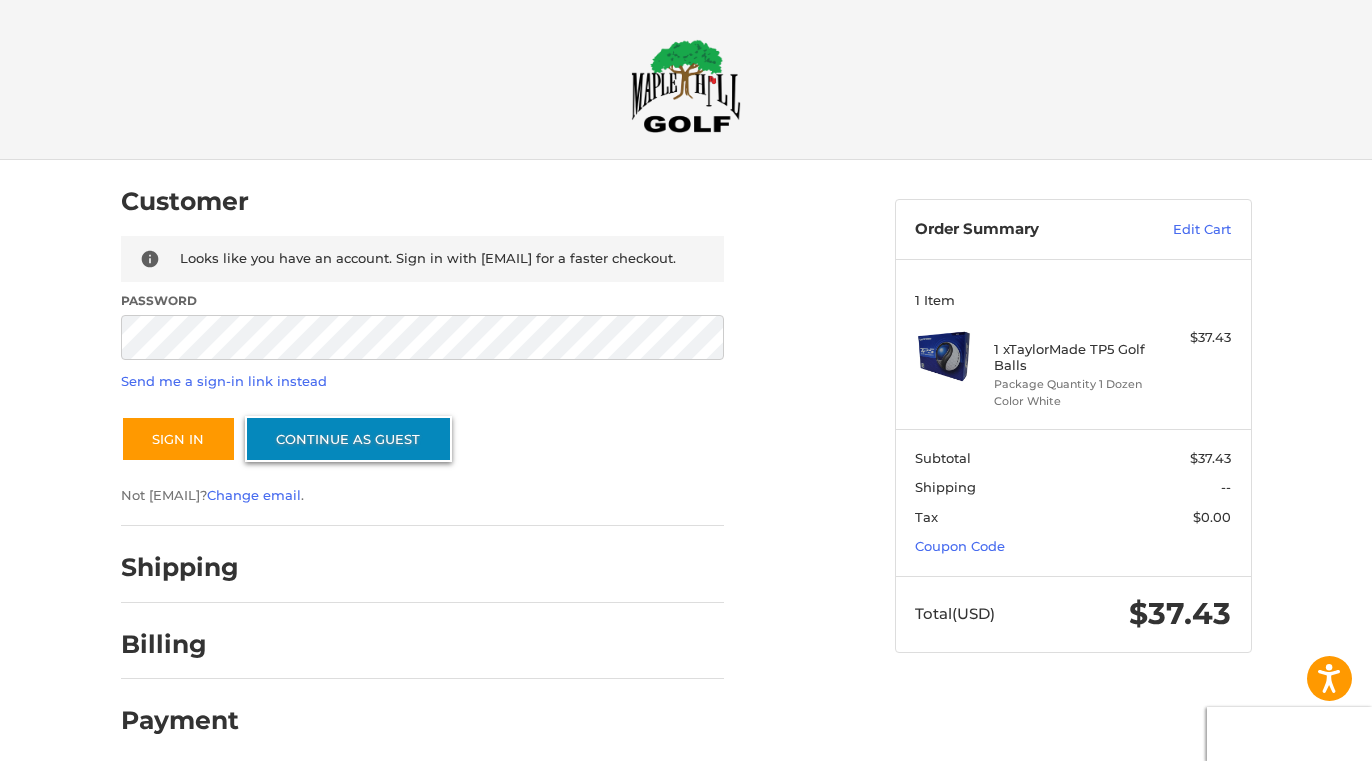 click on "Continue as guest" at bounding box center [348, 439] 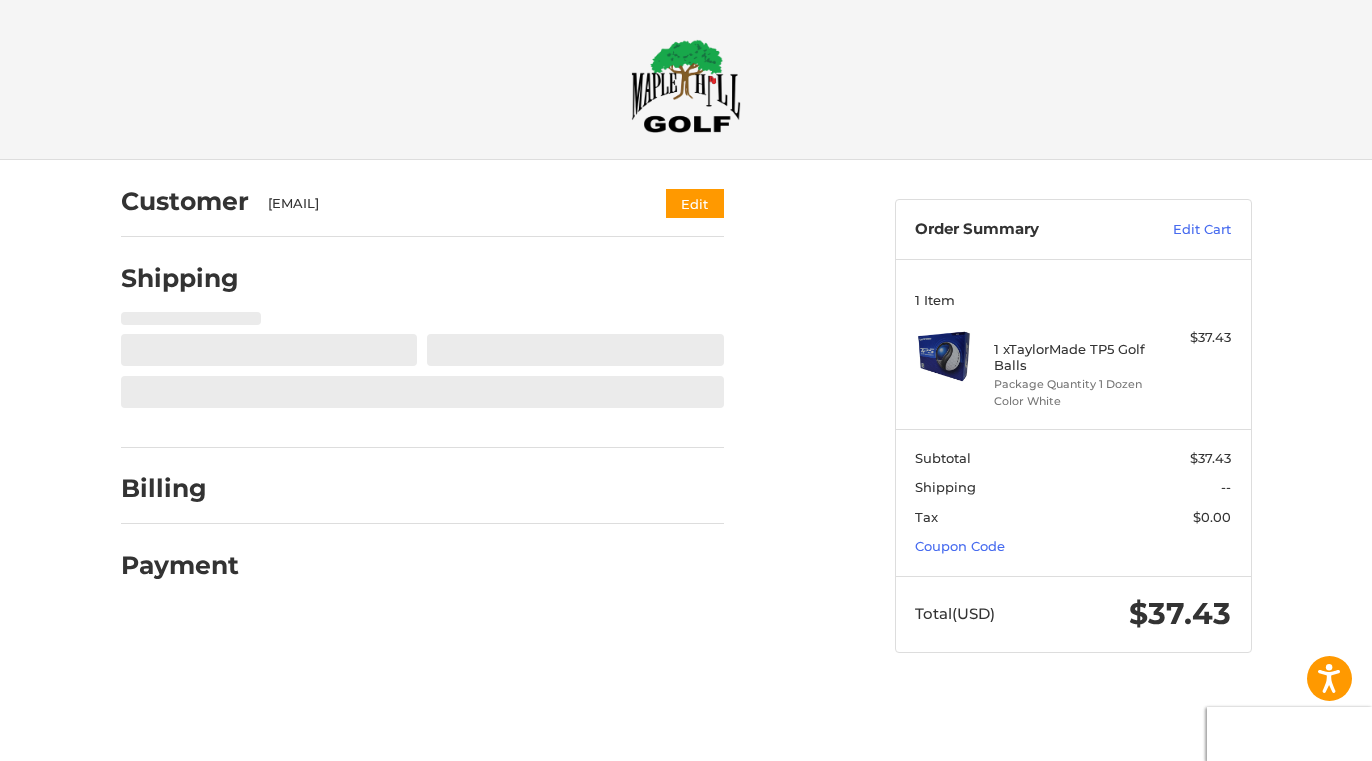 select on "**" 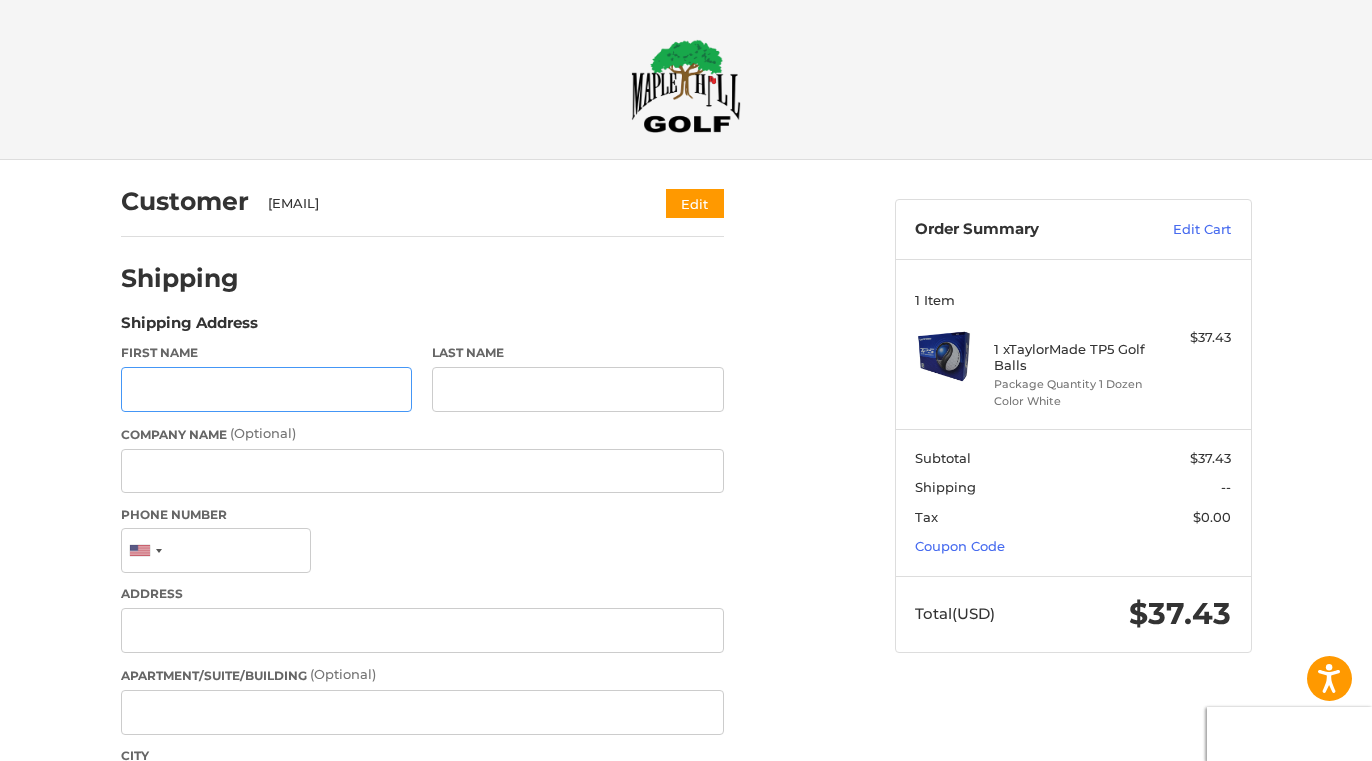 scroll, scrollTop: 84, scrollLeft: 0, axis: vertical 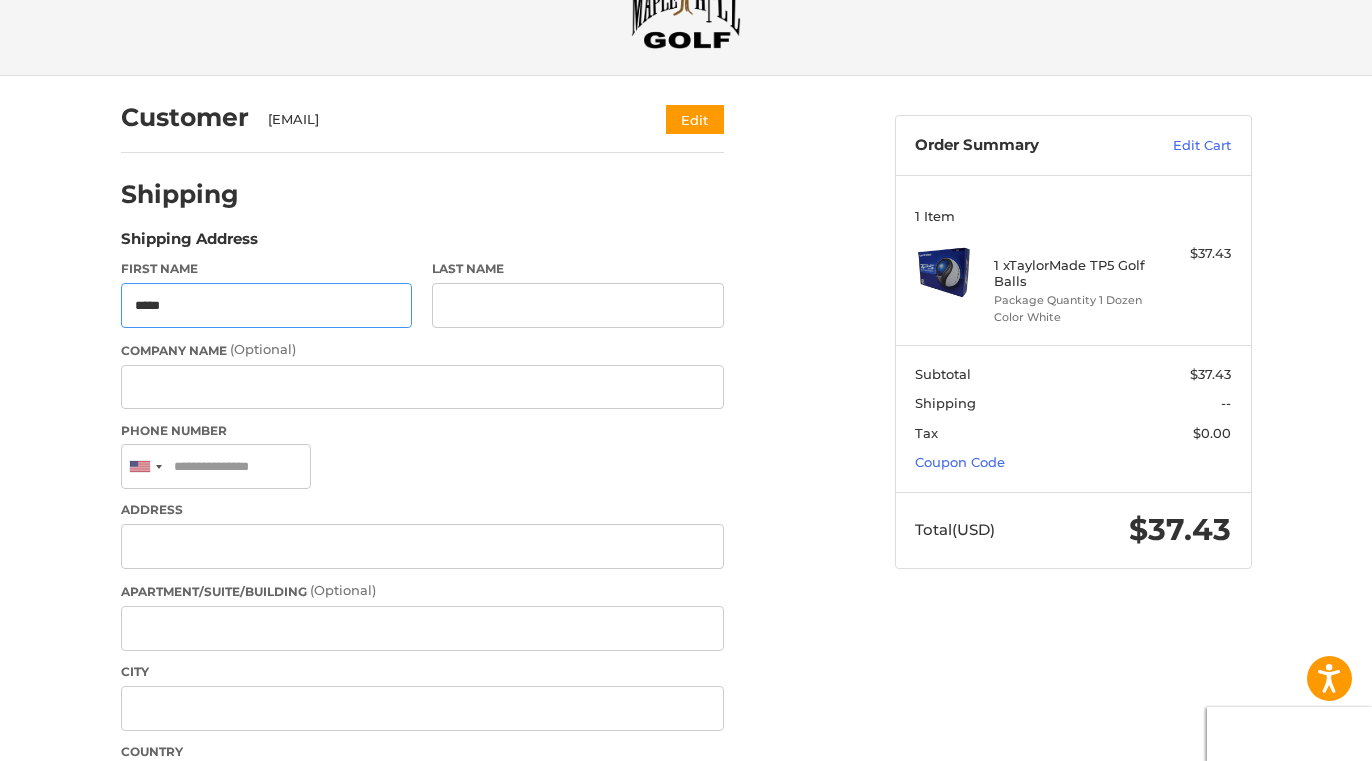 type on "*****" 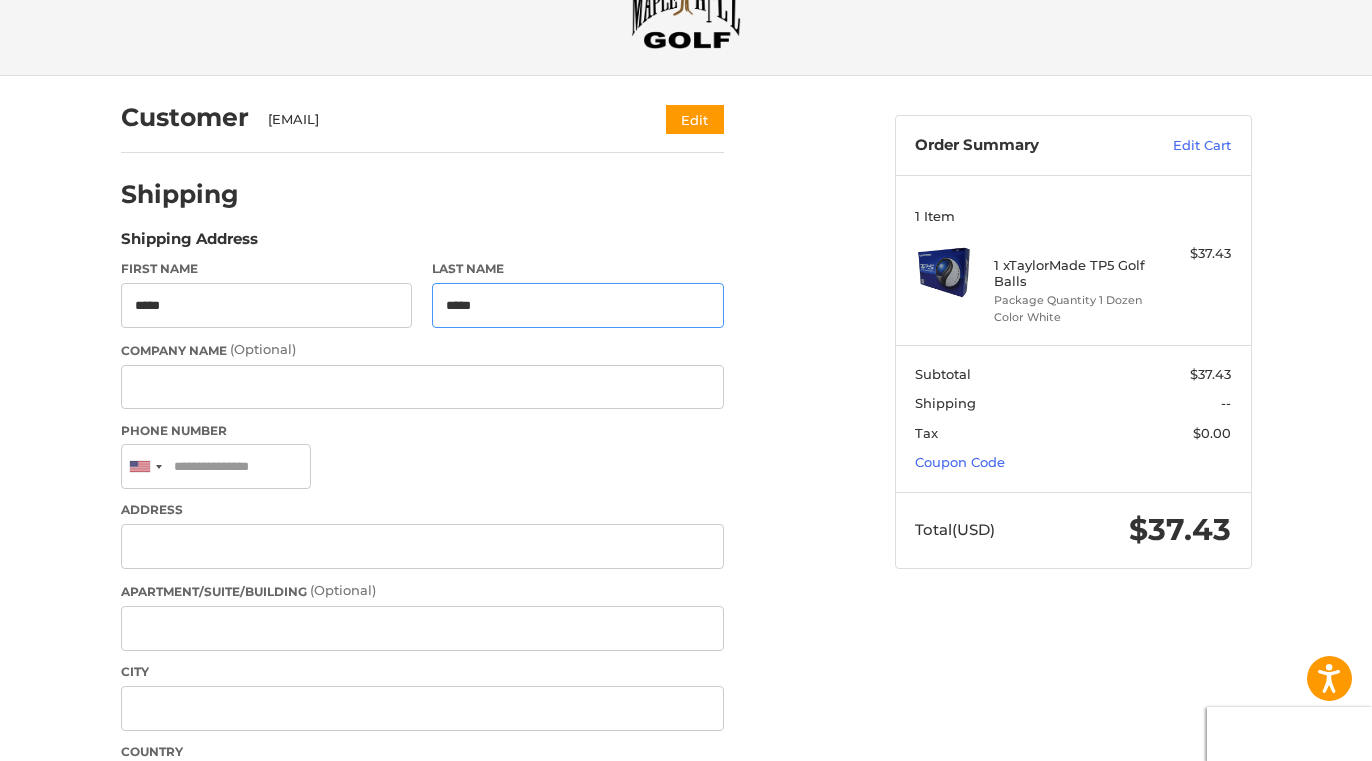 type on "*****" 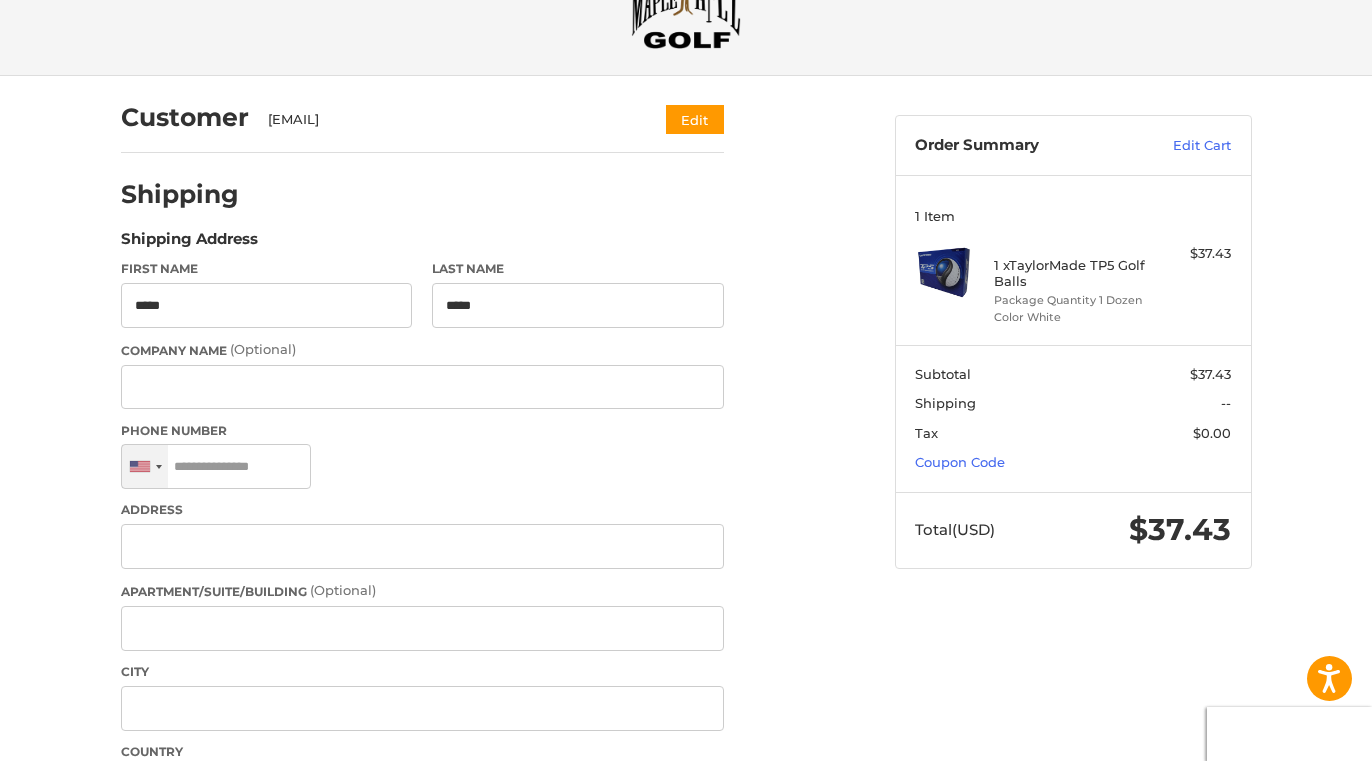 click at bounding box center [145, 466] 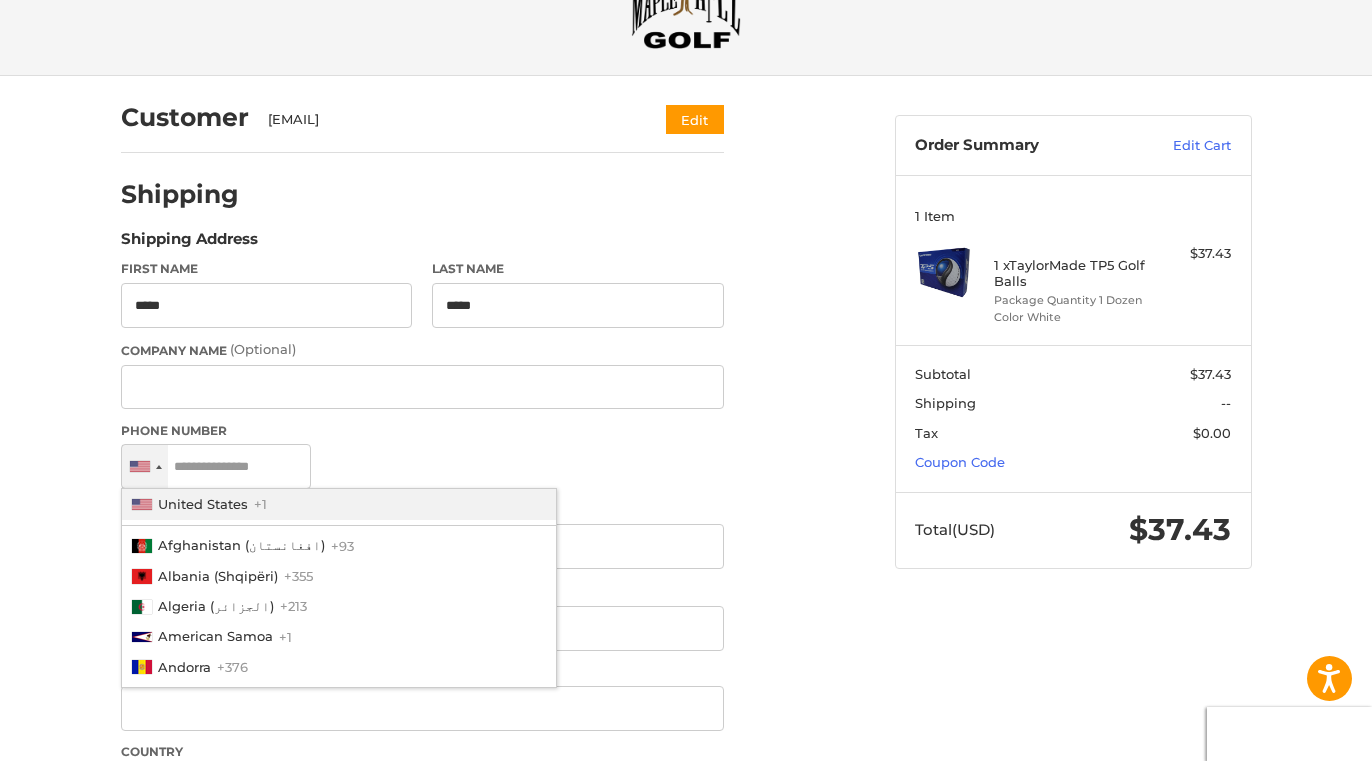click on "United States" at bounding box center (203, 504) 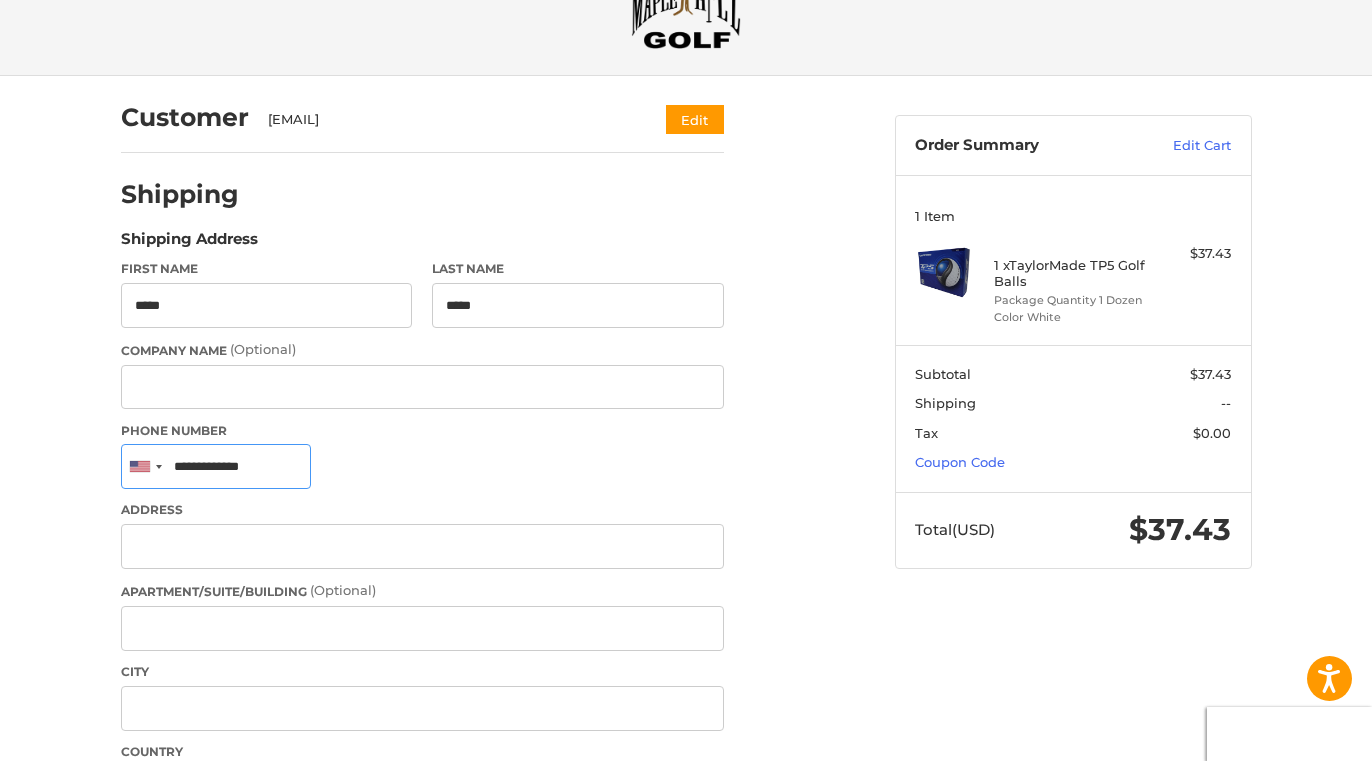 type on "**********" 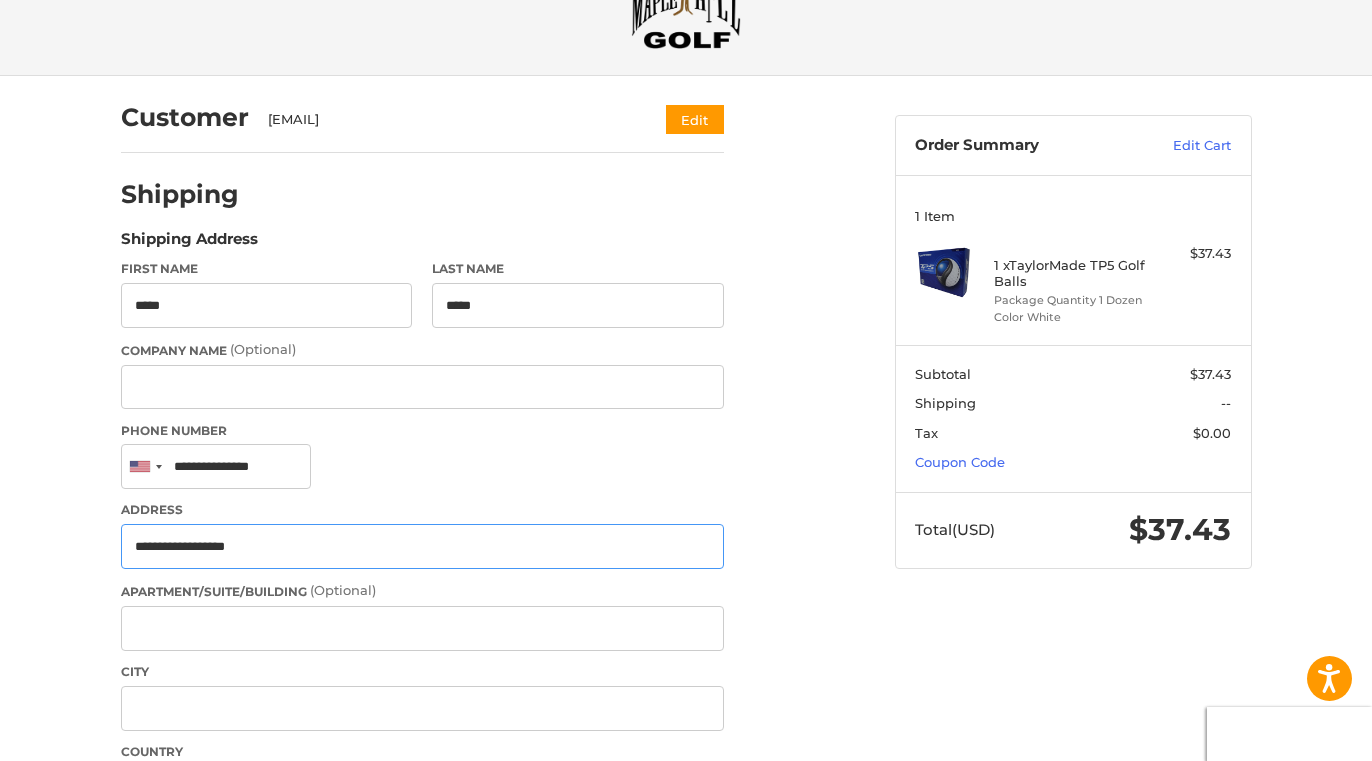 type on "**********" 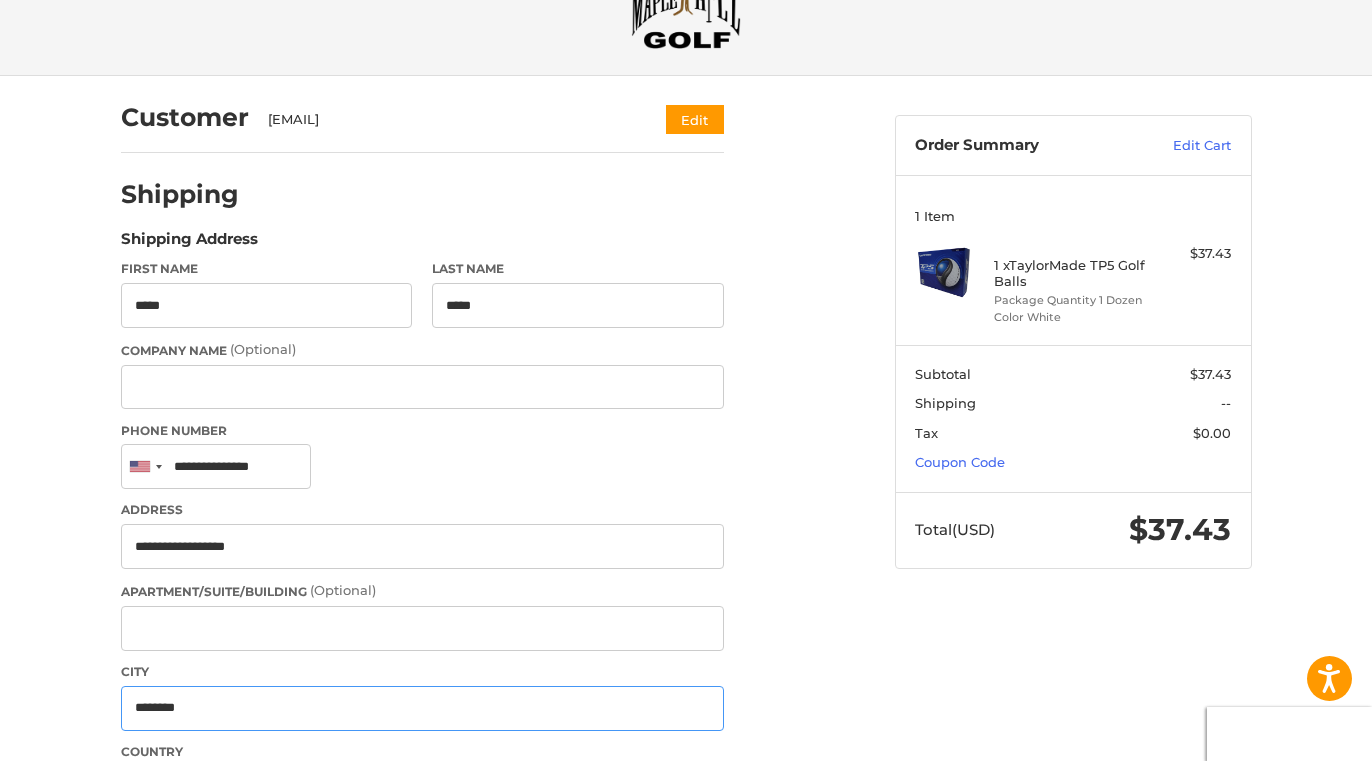 type on "********" 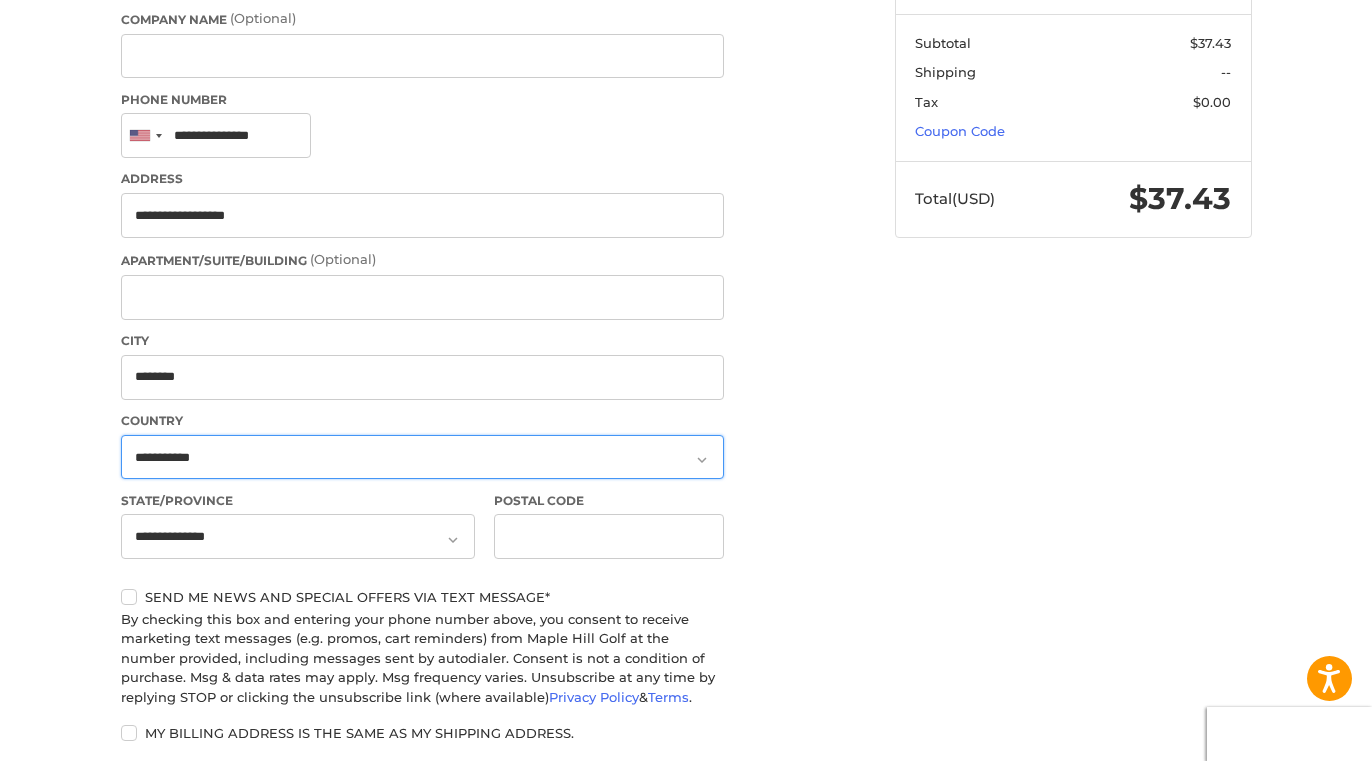 scroll, scrollTop: 490, scrollLeft: 0, axis: vertical 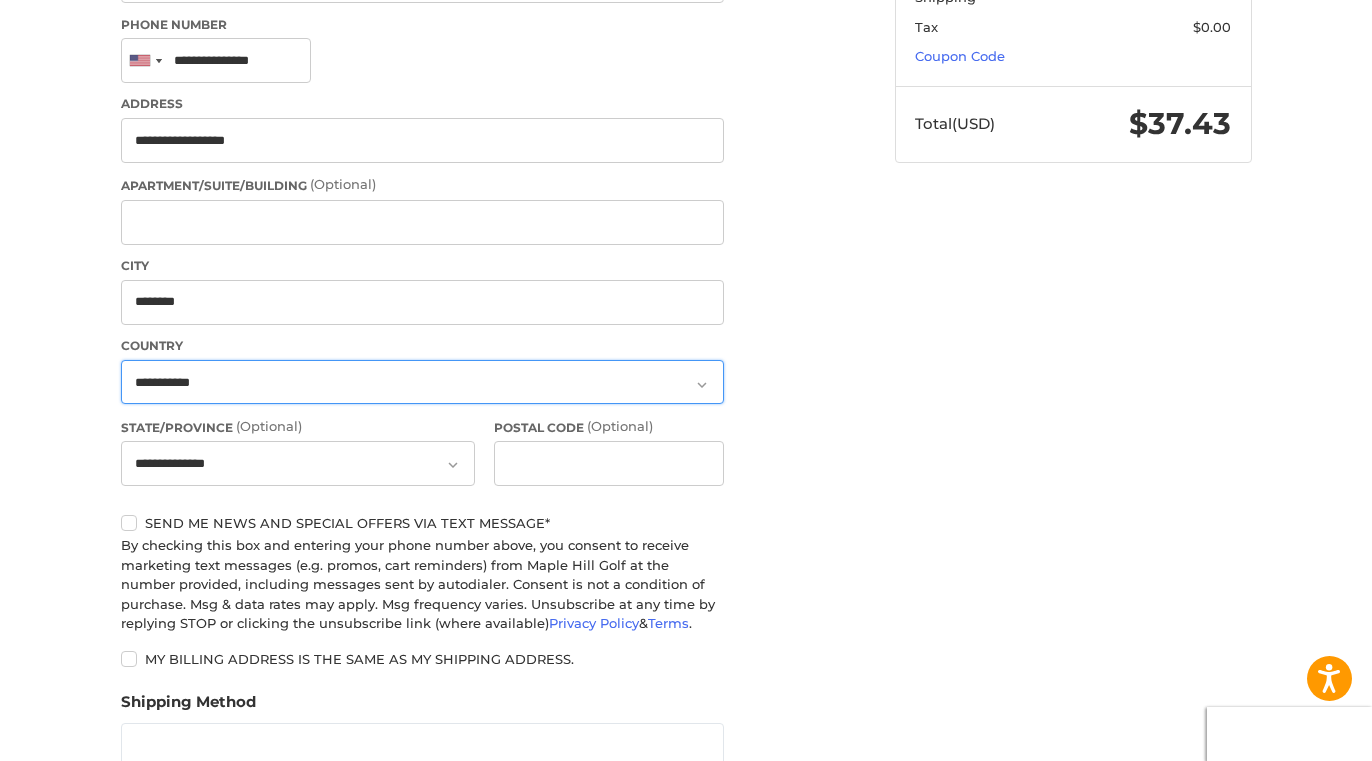 select on "**" 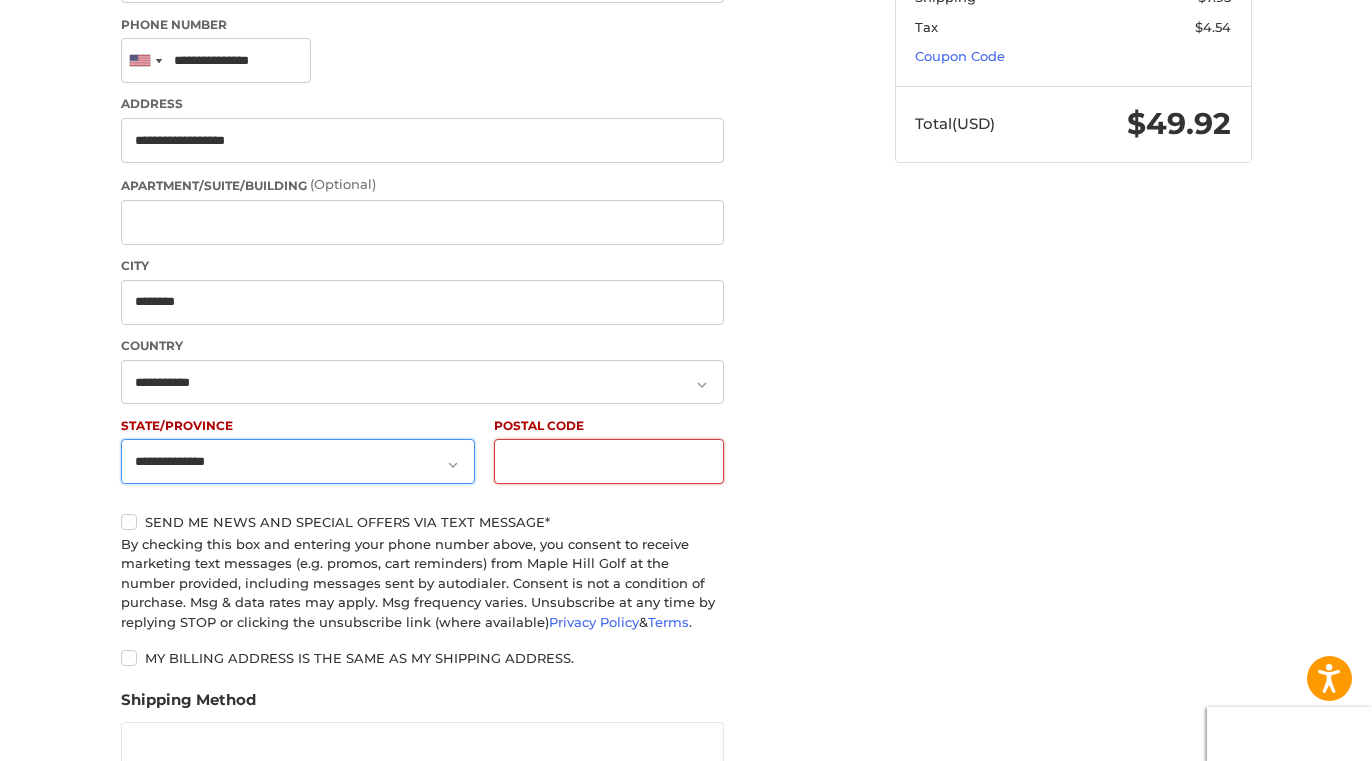 select on "**" 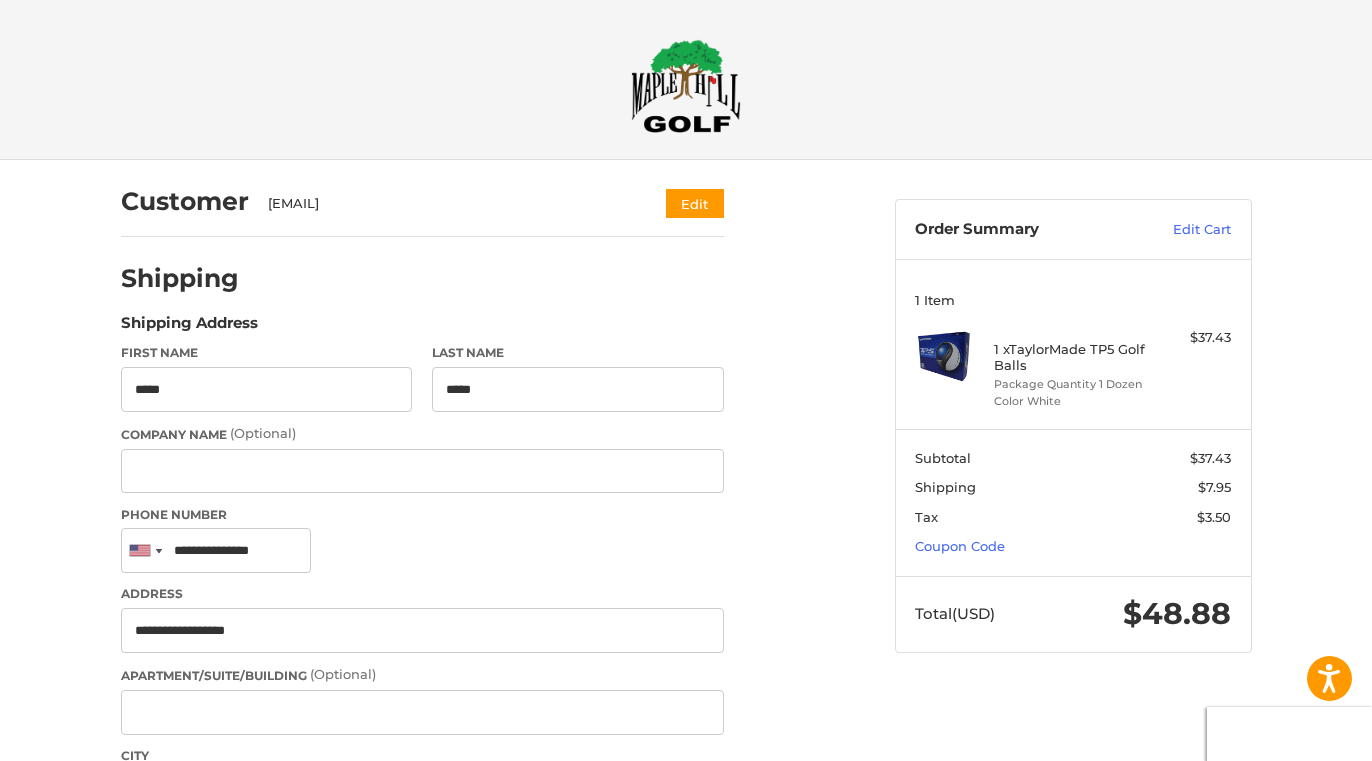 scroll, scrollTop: 0, scrollLeft: 0, axis: both 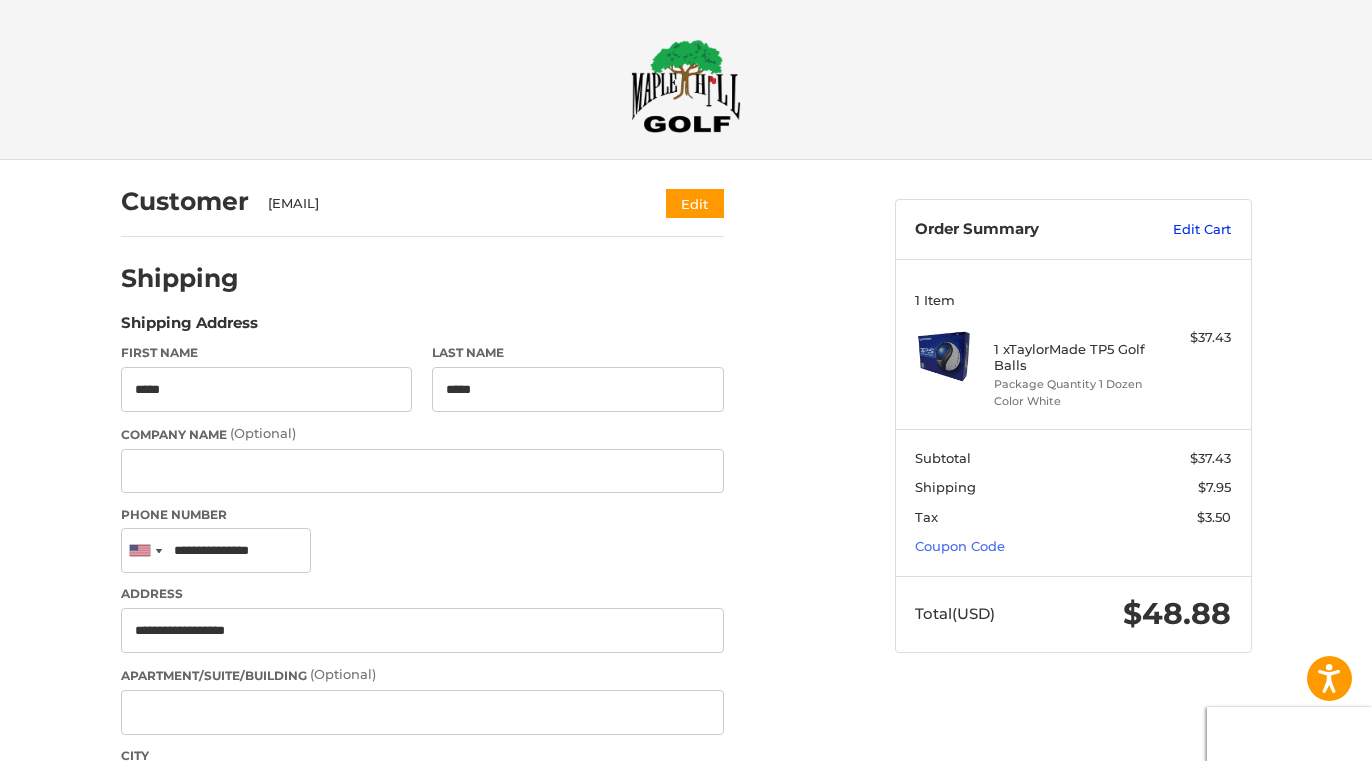 type on "*****" 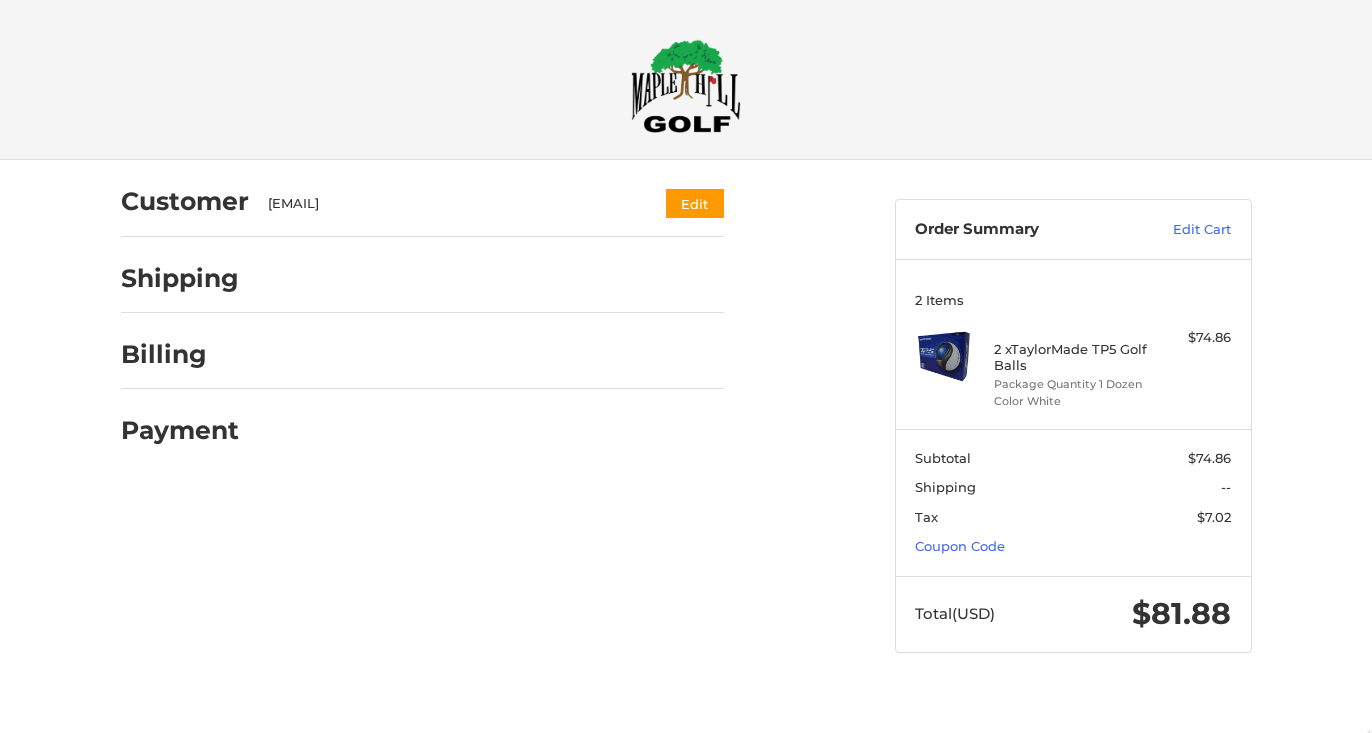 scroll, scrollTop: 0, scrollLeft: 0, axis: both 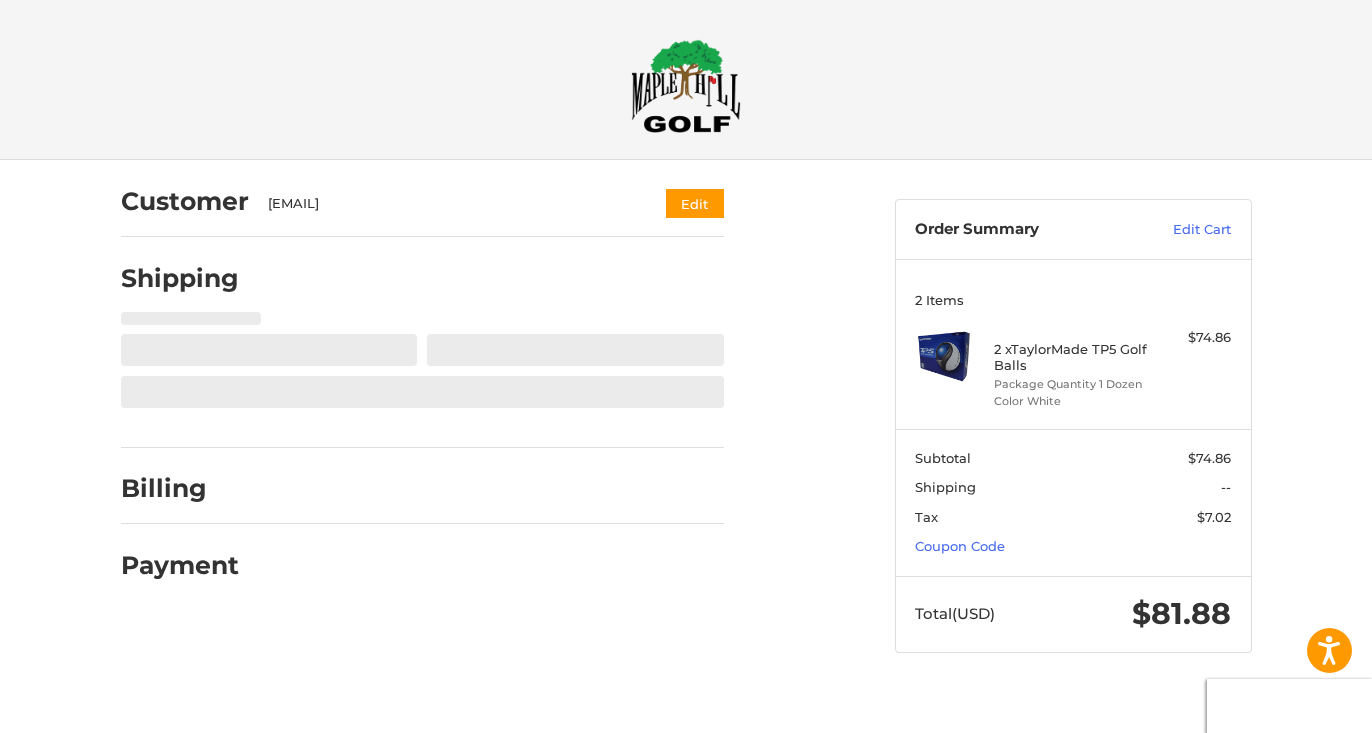 select on "**" 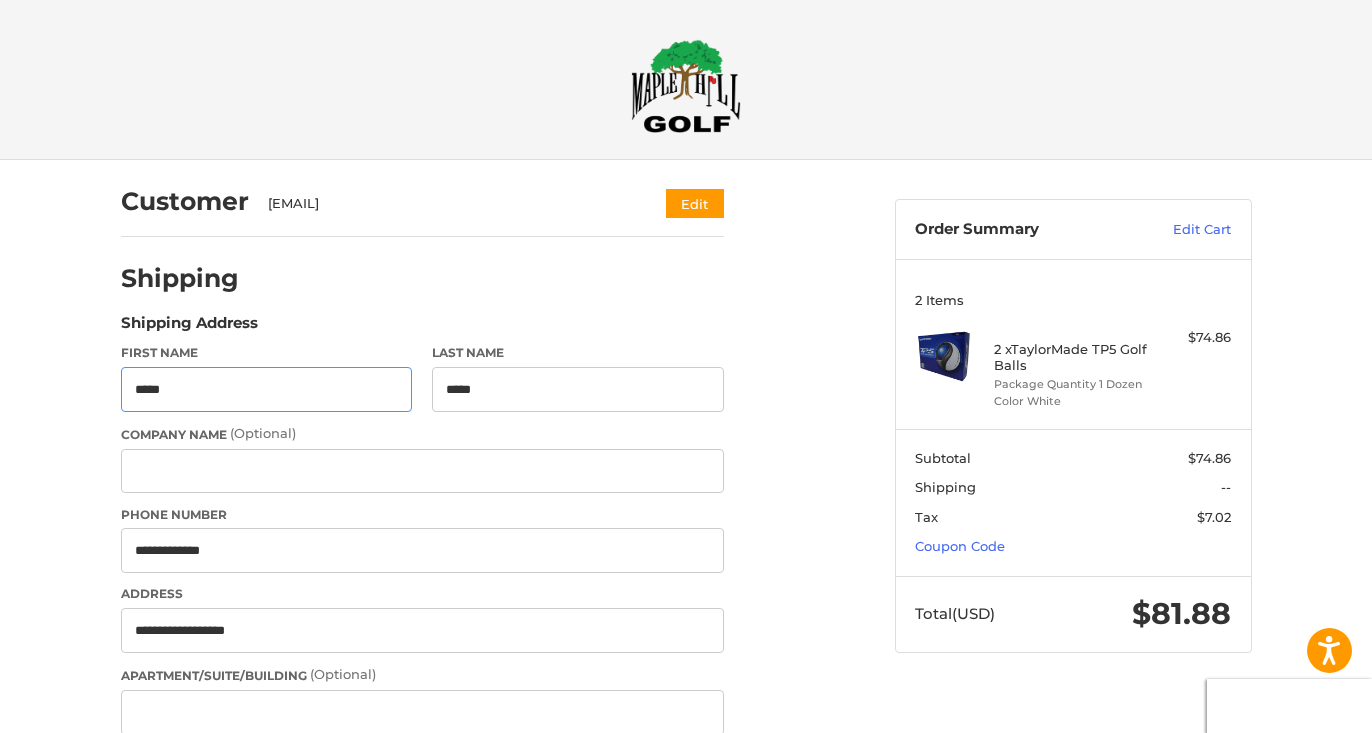 select on "**" 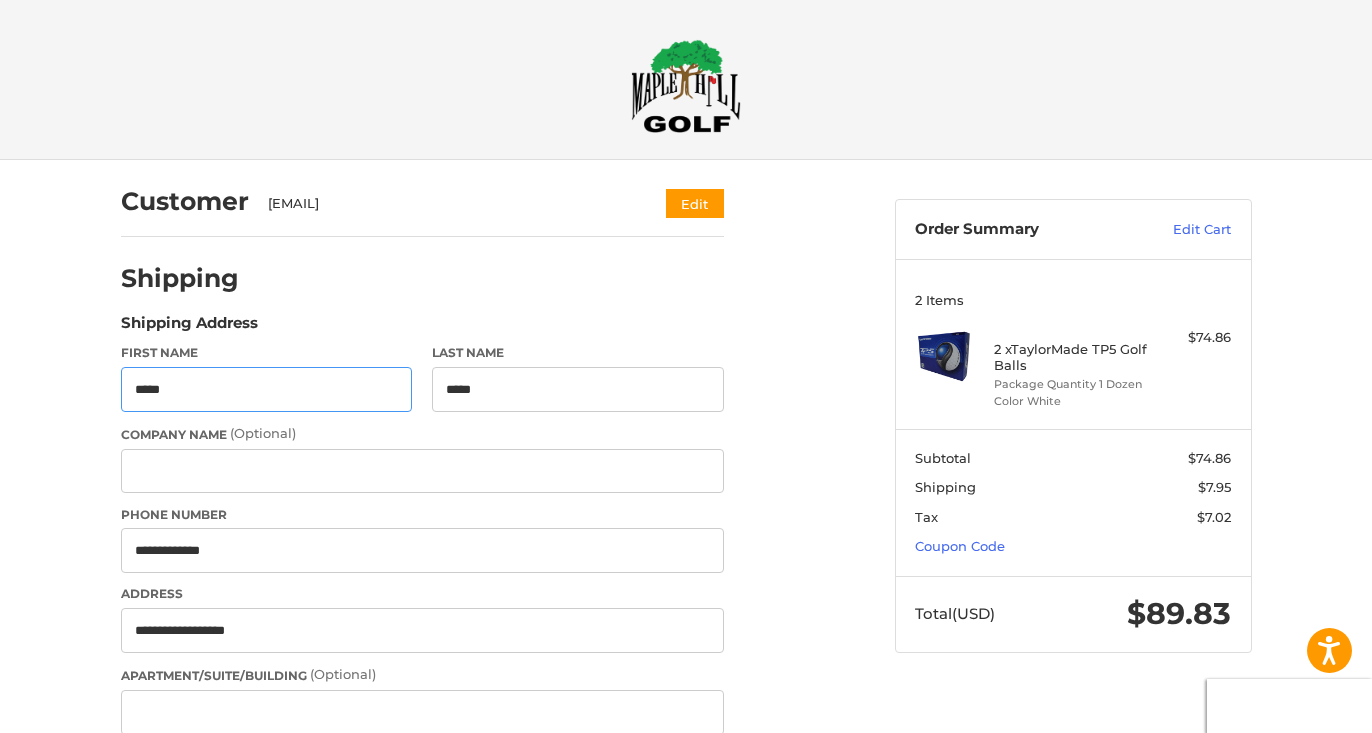 type on "**********" 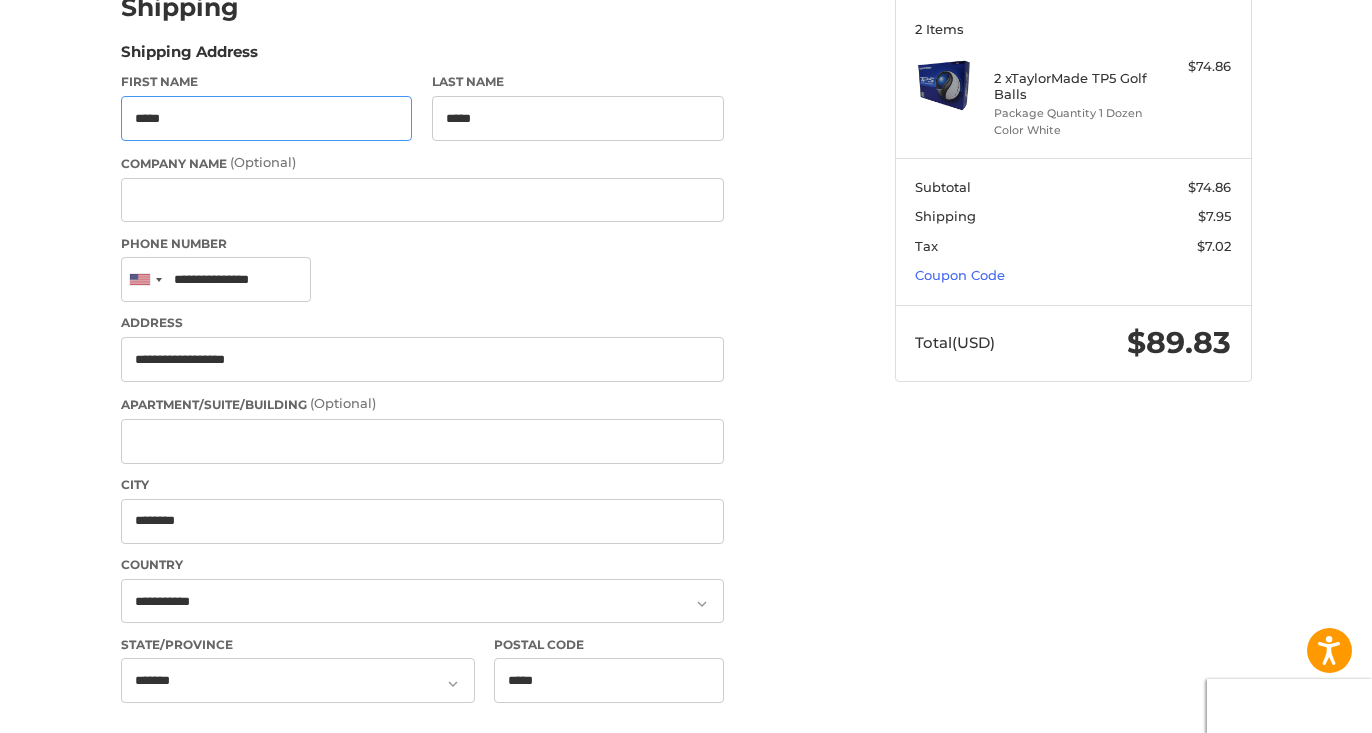 scroll, scrollTop: 312, scrollLeft: 0, axis: vertical 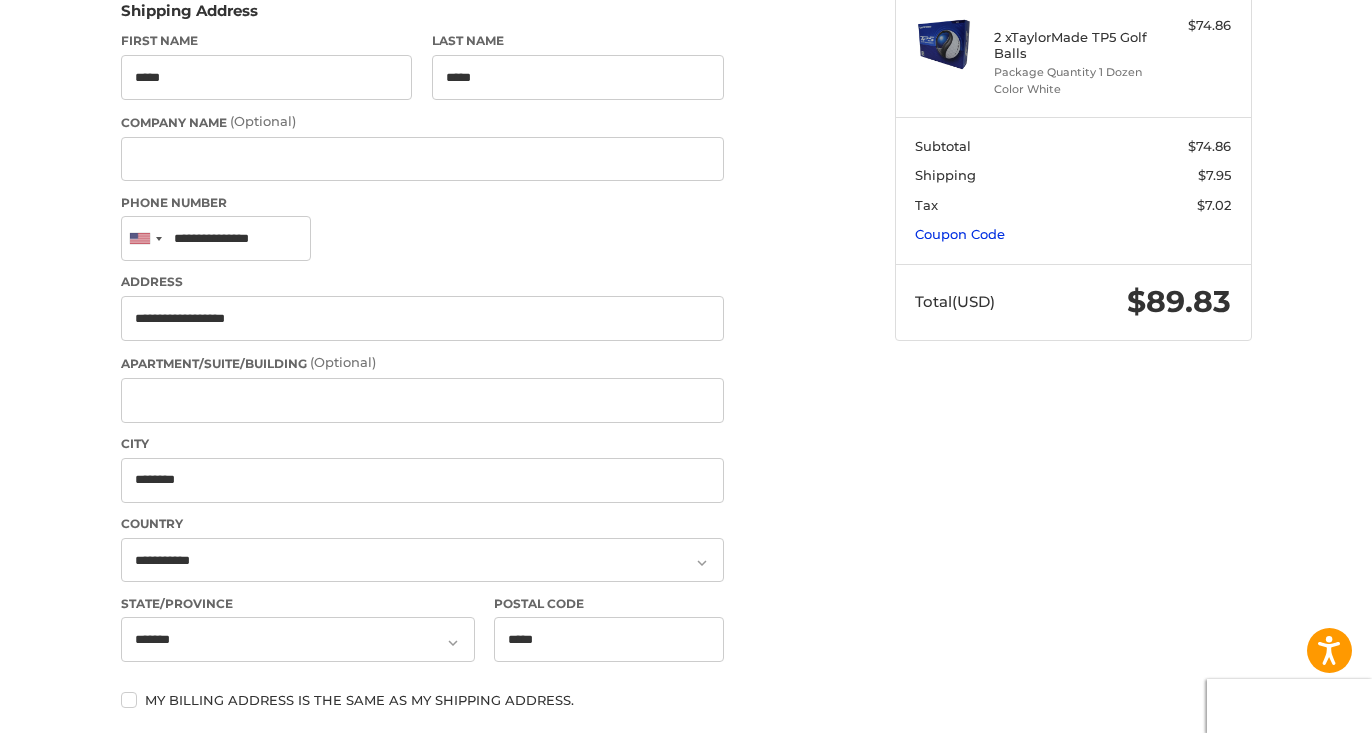 click on "Coupon Code" at bounding box center (960, 234) 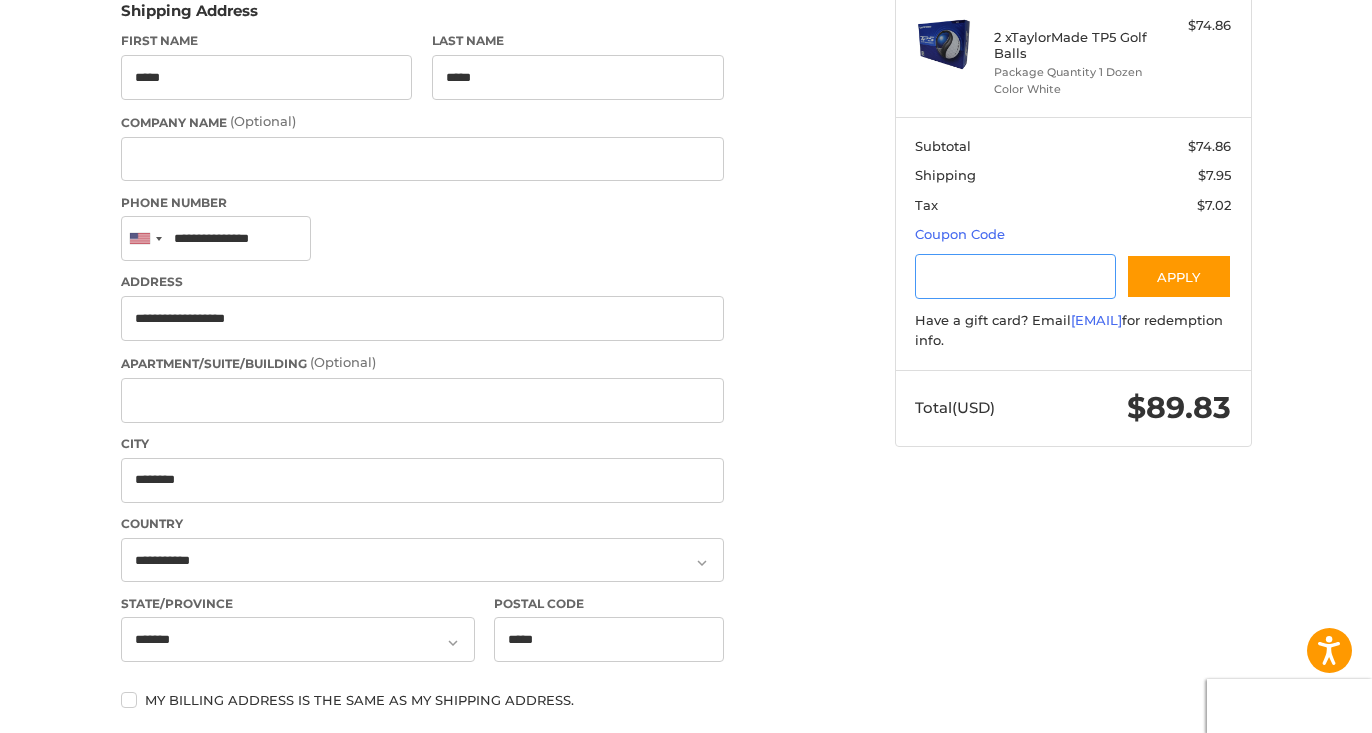 click at bounding box center [1015, 276] 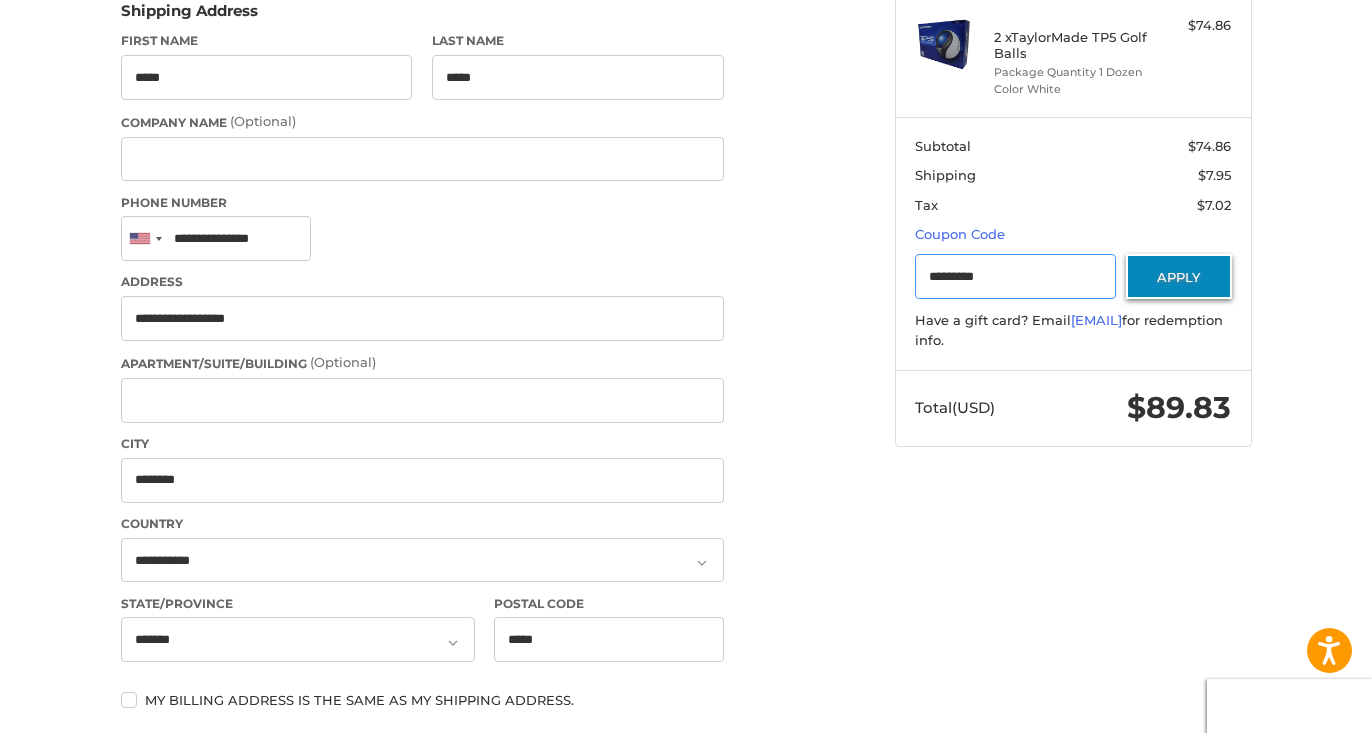 type on "*********" 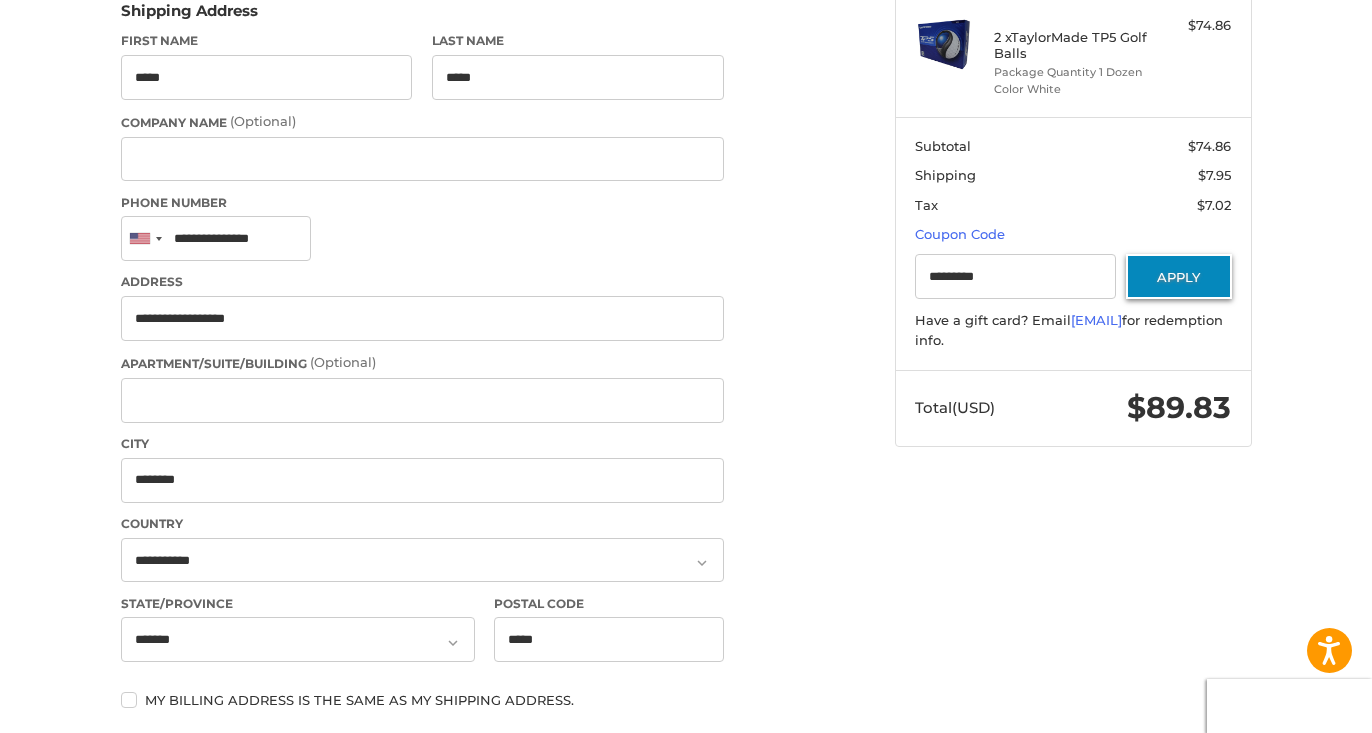 click on "Apply" at bounding box center (1179, 276) 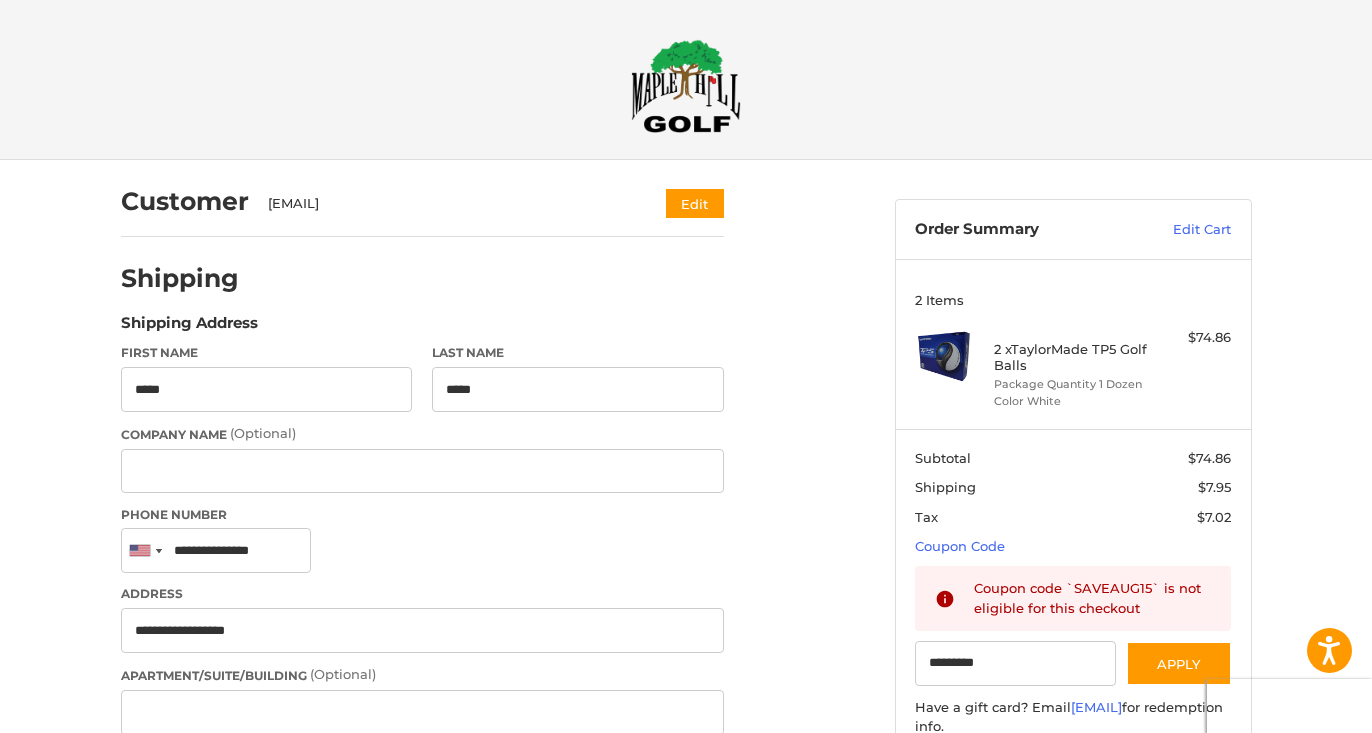 scroll, scrollTop: 0, scrollLeft: 0, axis: both 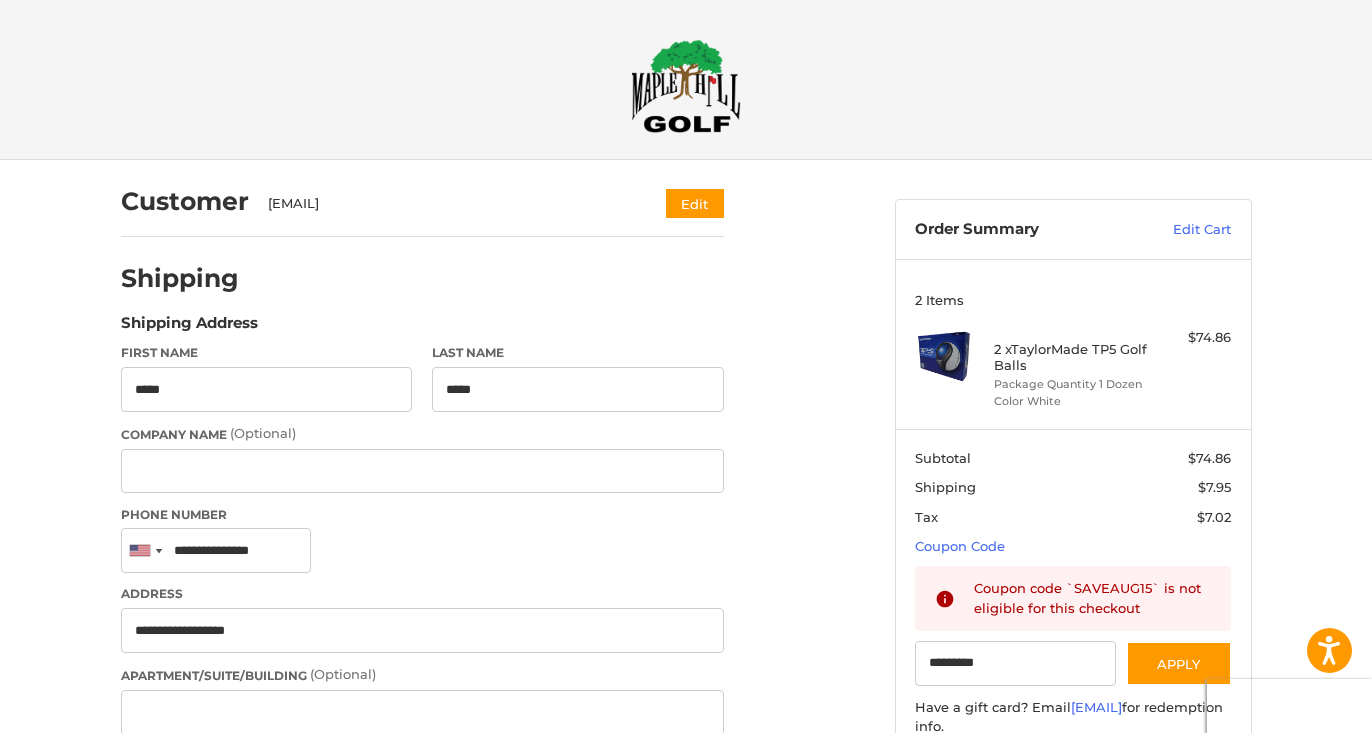 click at bounding box center [686, 86] 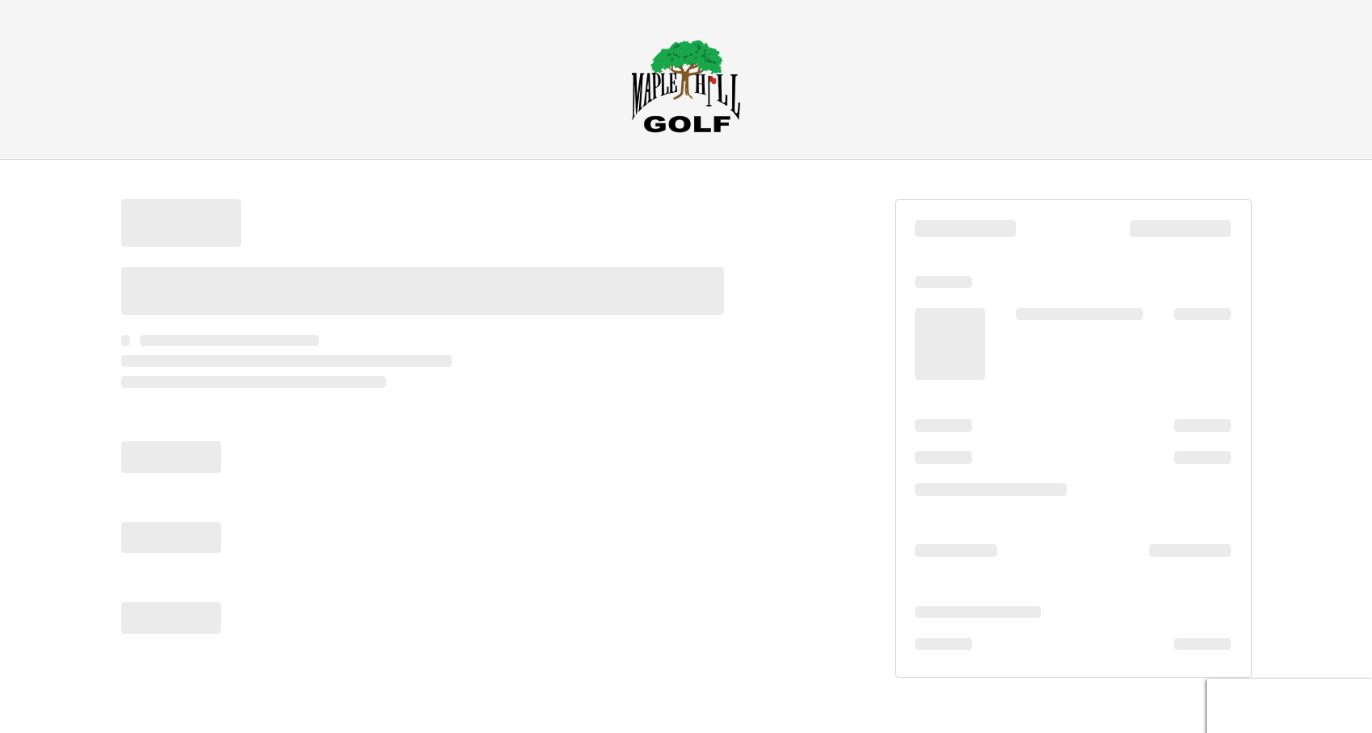 scroll, scrollTop: 0, scrollLeft: 0, axis: both 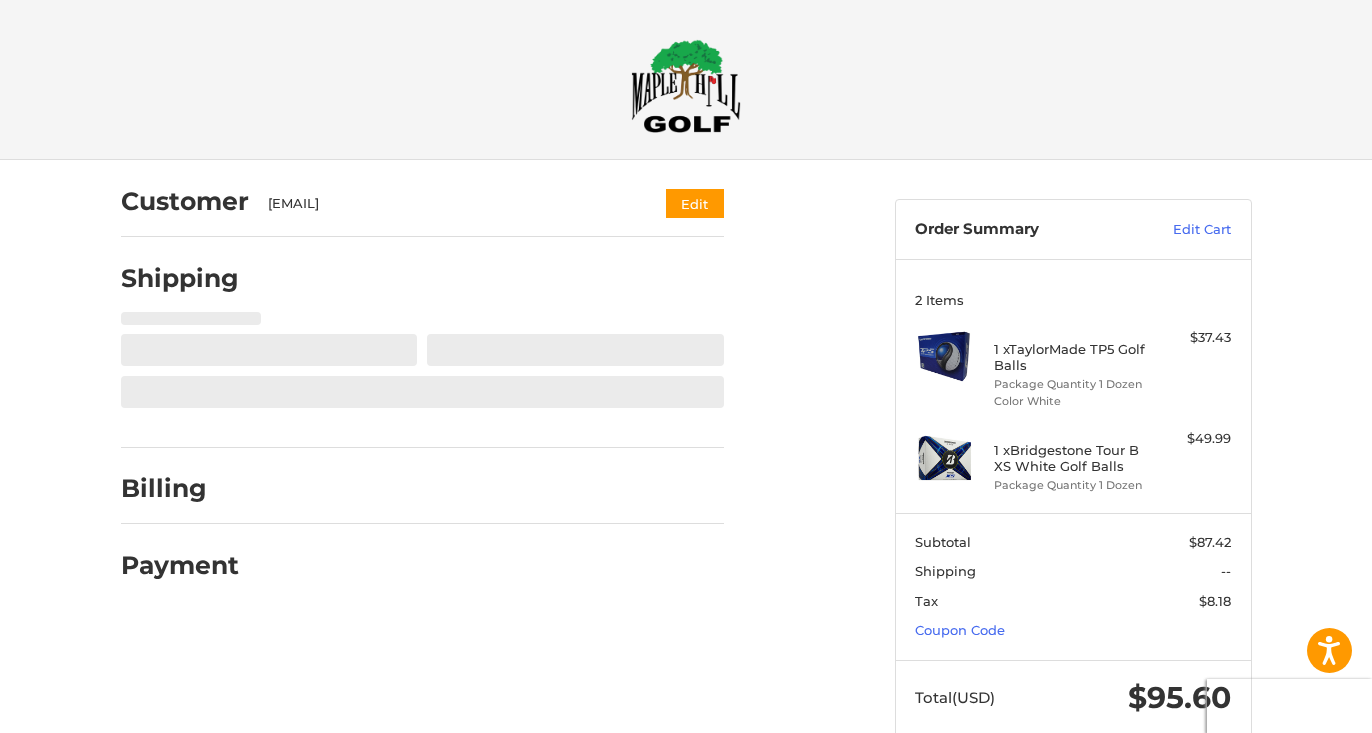 select on "**" 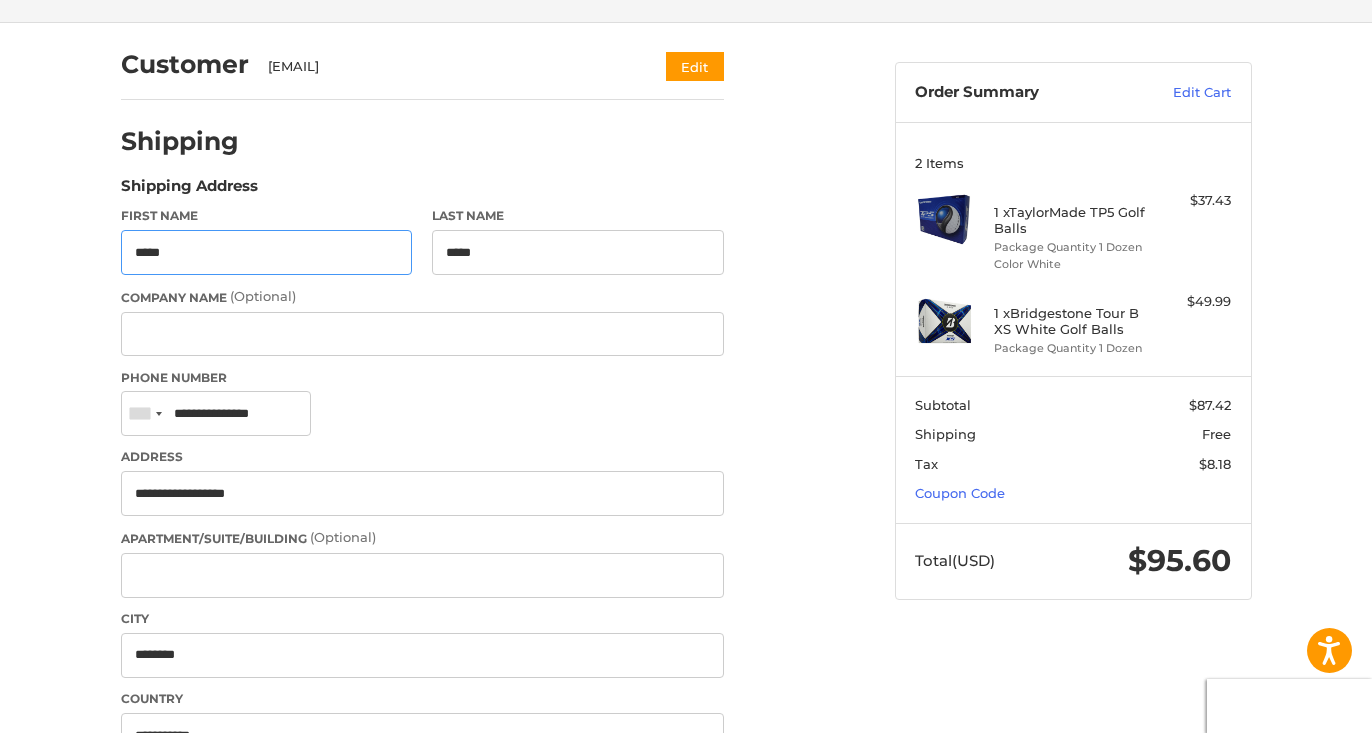 scroll, scrollTop: 137, scrollLeft: 0, axis: vertical 